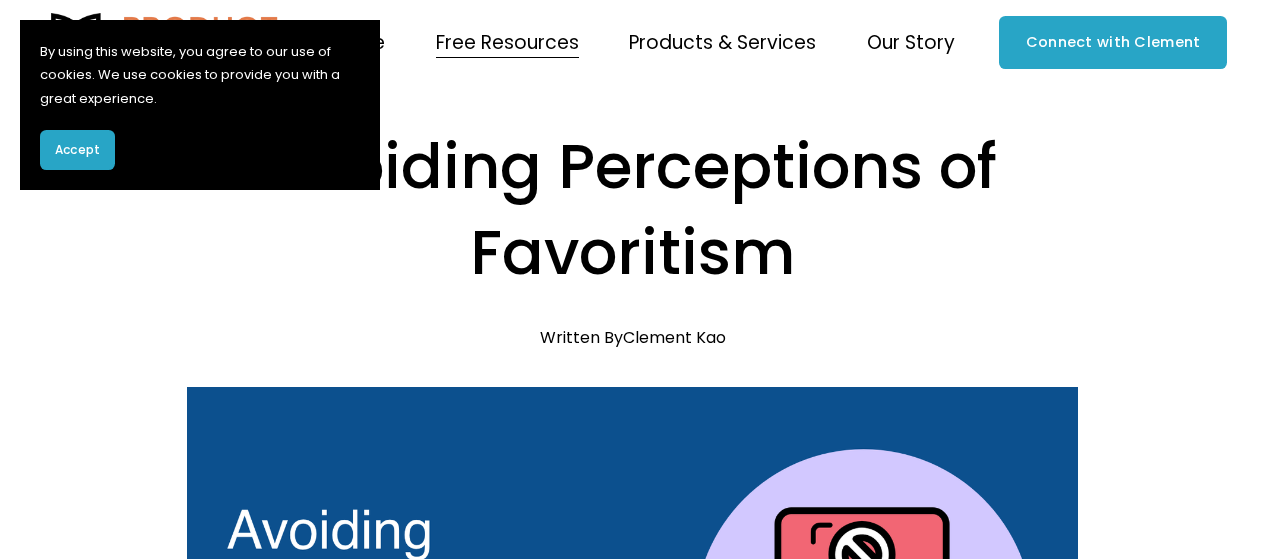 scroll, scrollTop: 0, scrollLeft: 0, axis: both 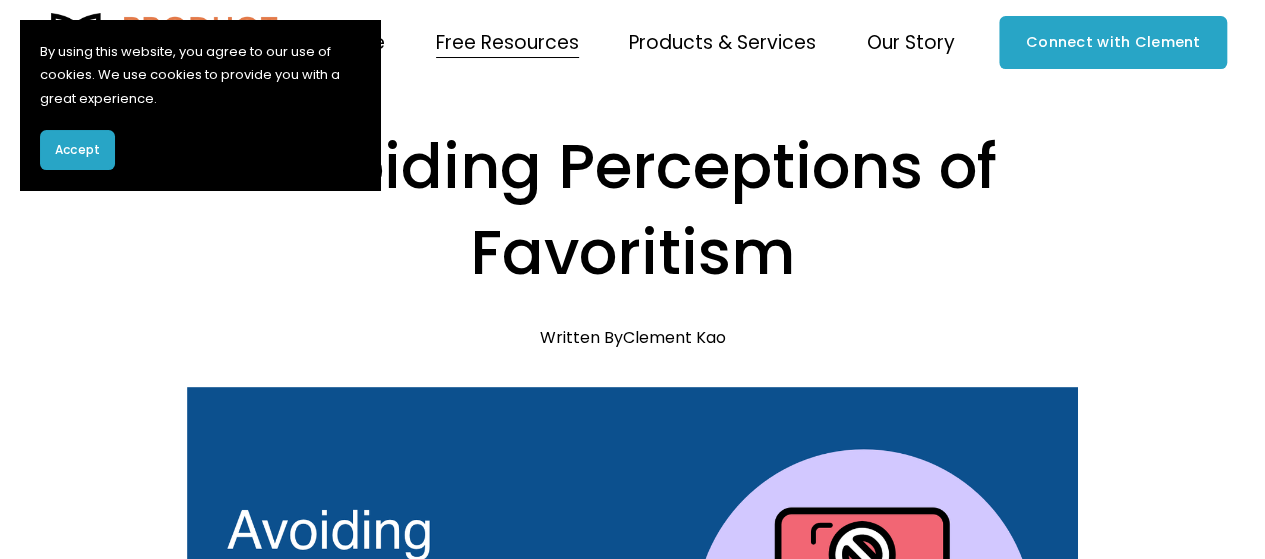 click on "Avoiding Perceptions of Favoritism
Feb 5
Written By  [FIRST] [LAST]
Product managers are uniquely positioned within organizations to drive customer value and business impact. After all, we're the ones who work cross-functionally to prioritize what to build, to define product strategy, and to lead initiatives from ideation through execution. So, let’s dive in!" at bounding box center [632, 7111] 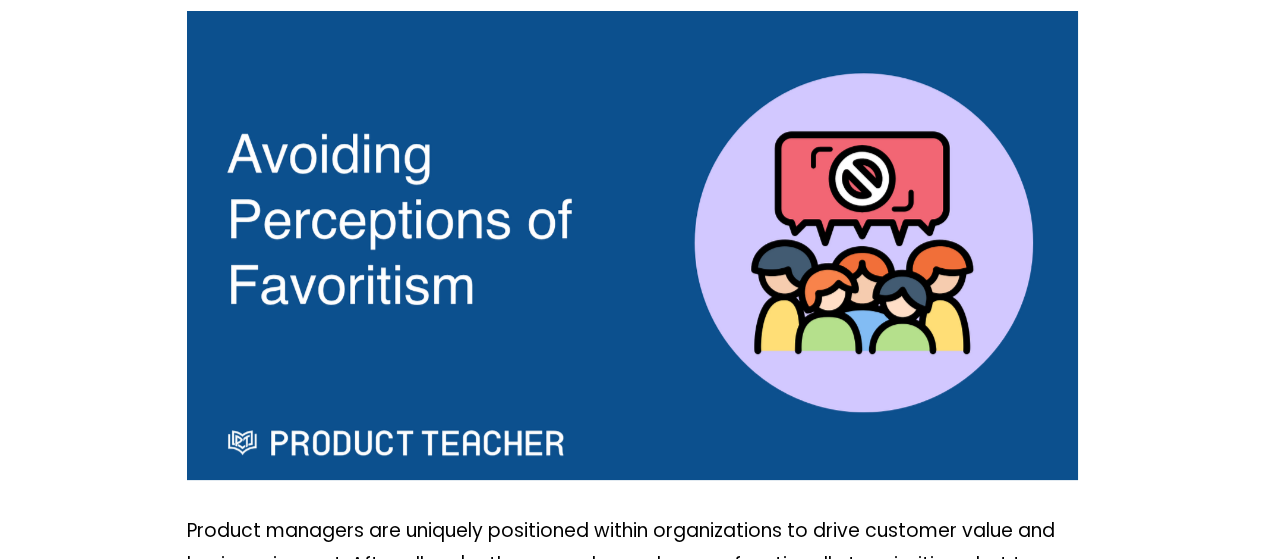 scroll, scrollTop: 600, scrollLeft: 0, axis: vertical 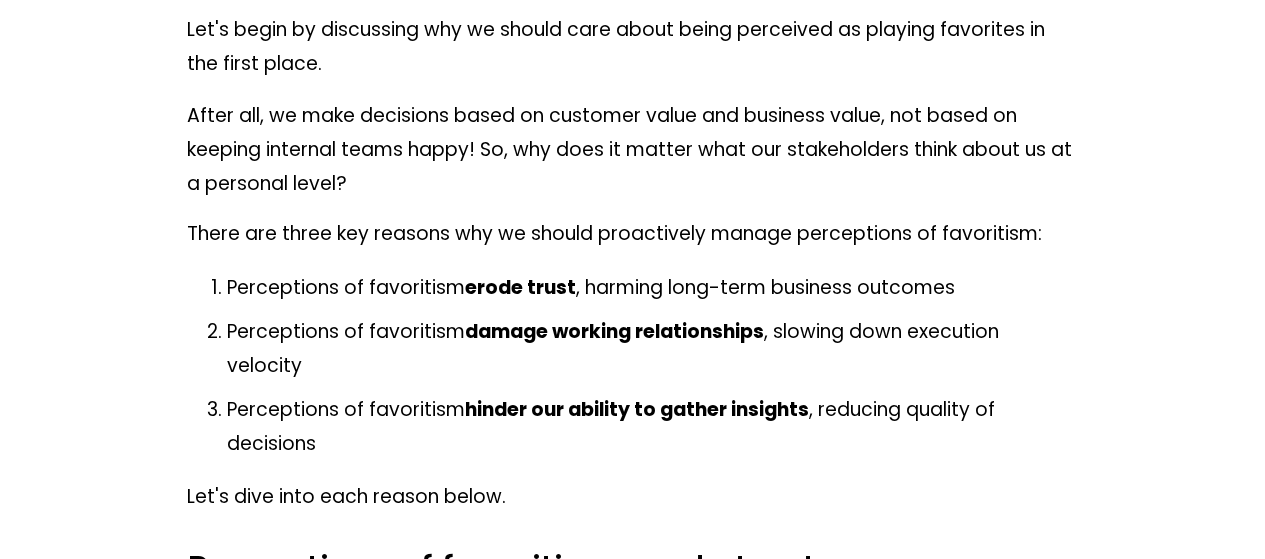 click on "Avoiding Perceptions of Favoritism
[DATE]
Written By  [FIRST] [LAST]
Product managers are uniquely positioned within organizations to drive customer value and business impact. After all, we're the ones who work cross-functionally to prioritize what to build, to define product strategy, and to lead initiatives from ideation through execution. So, let’s dive in!" at bounding box center (632, 5311) 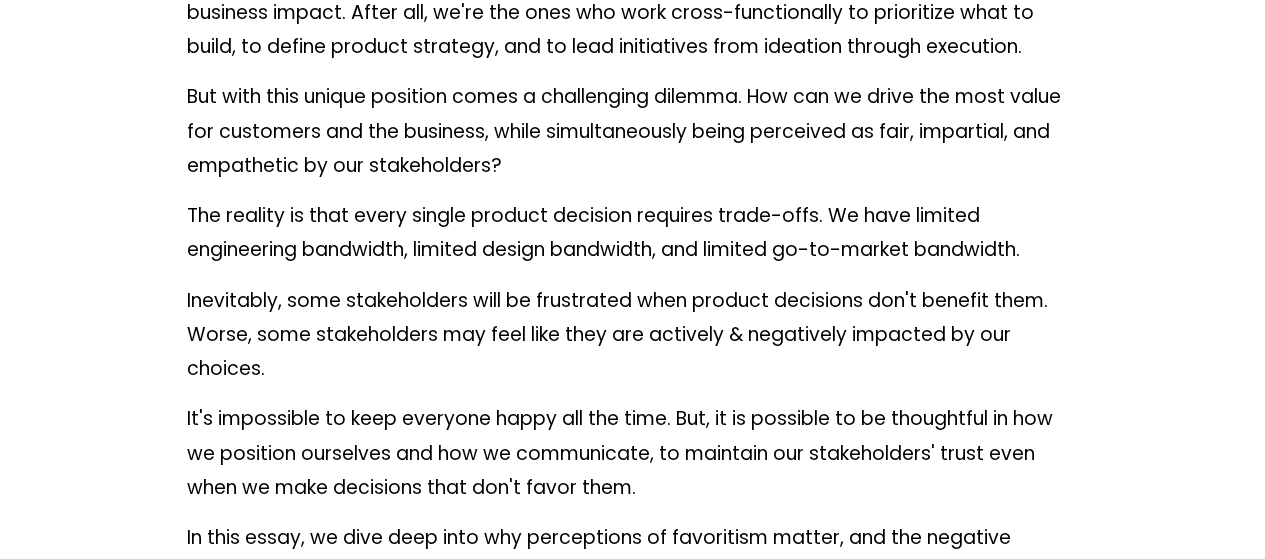scroll, scrollTop: 900, scrollLeft: 0, axis: vertical 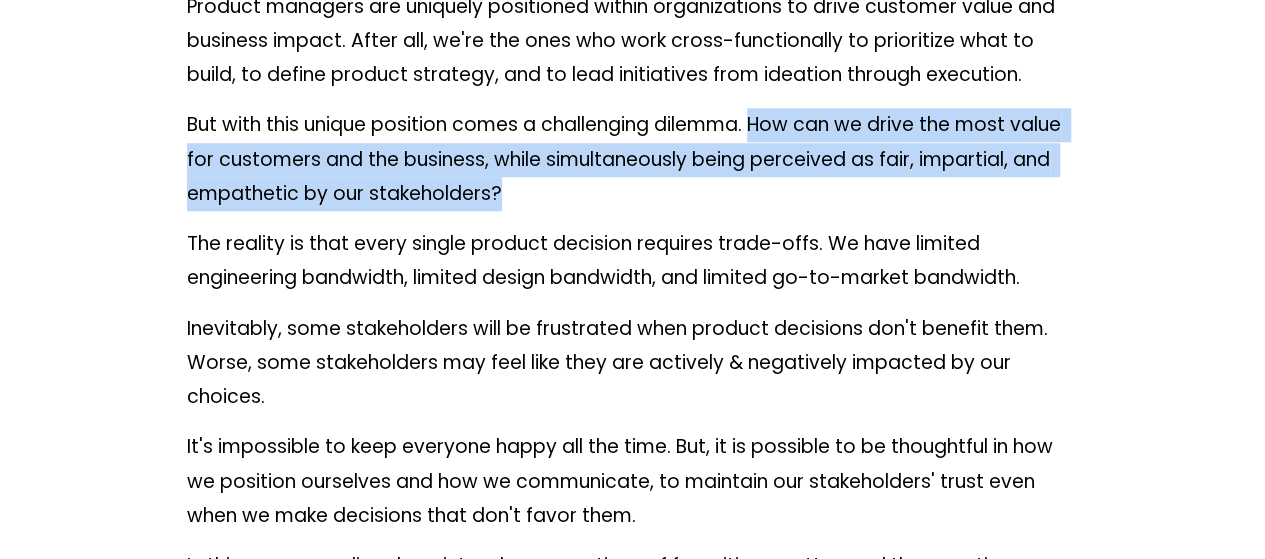 drag, startPoint x: 761, startPoint y: 122, endPoint x: 809, endPoint y: 193, distance: 85.70297 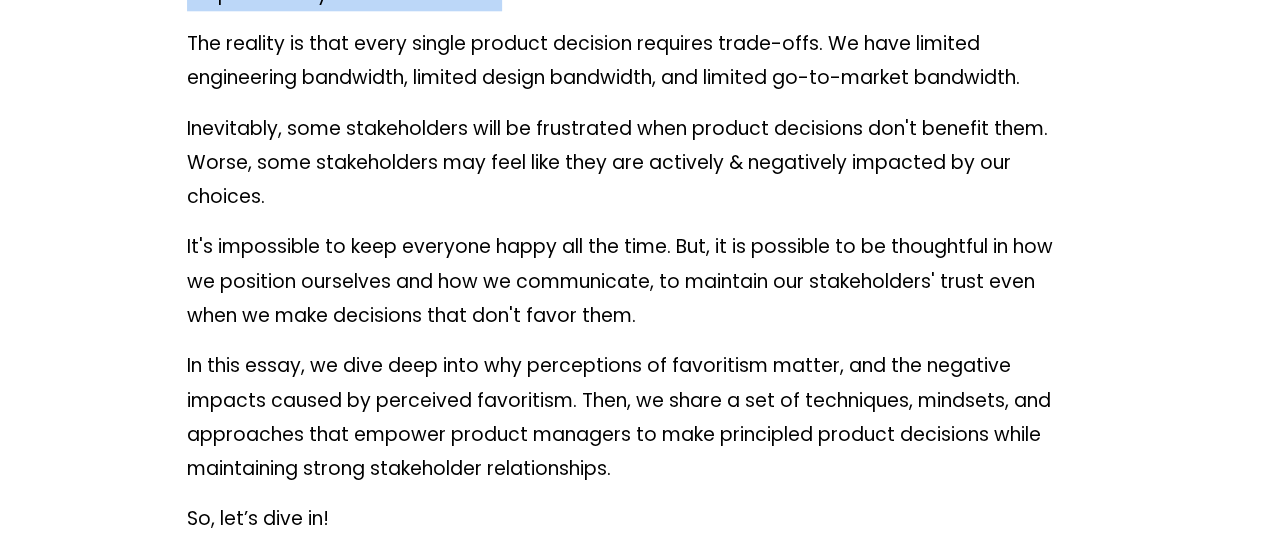 scroll, scrollTop: 1200, scrollLeft: 0, axis: vertical 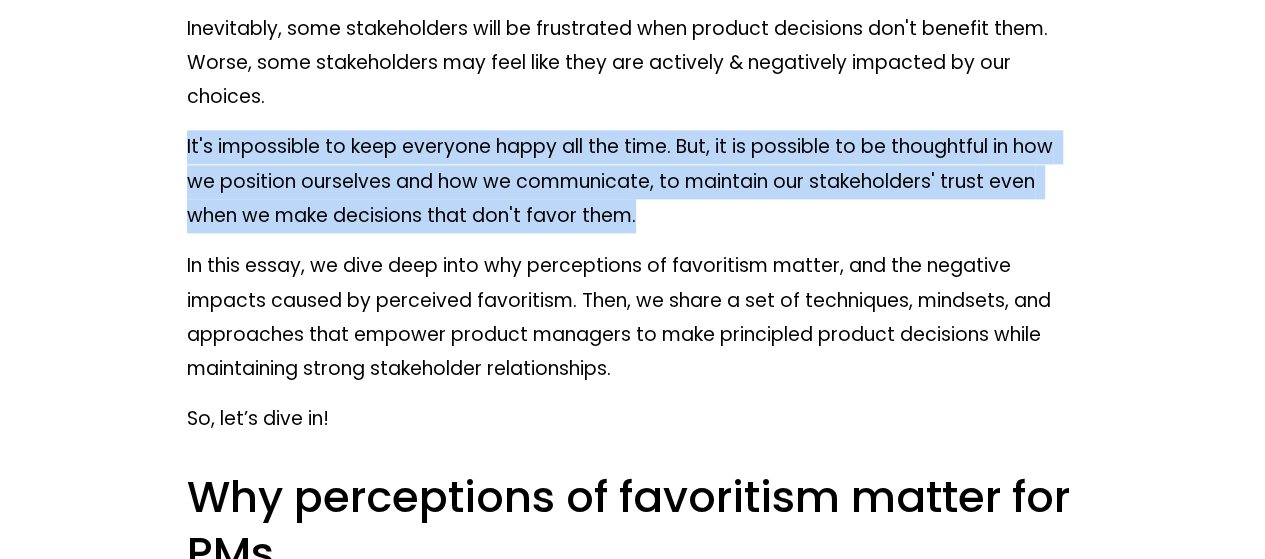 drag, startPoint x: 182, startPoint y: 150, endPoint x: 658, endPoint y: 209, distance: 479.64258 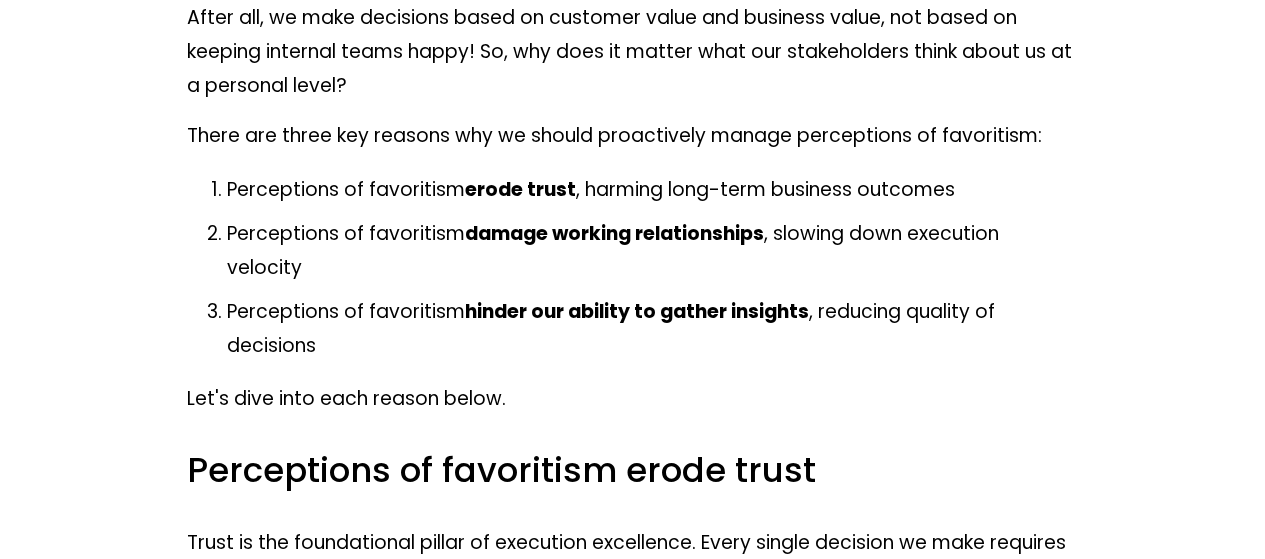 scroll, scrollTop: 1900, scrollLeft: 0, axis: vertical 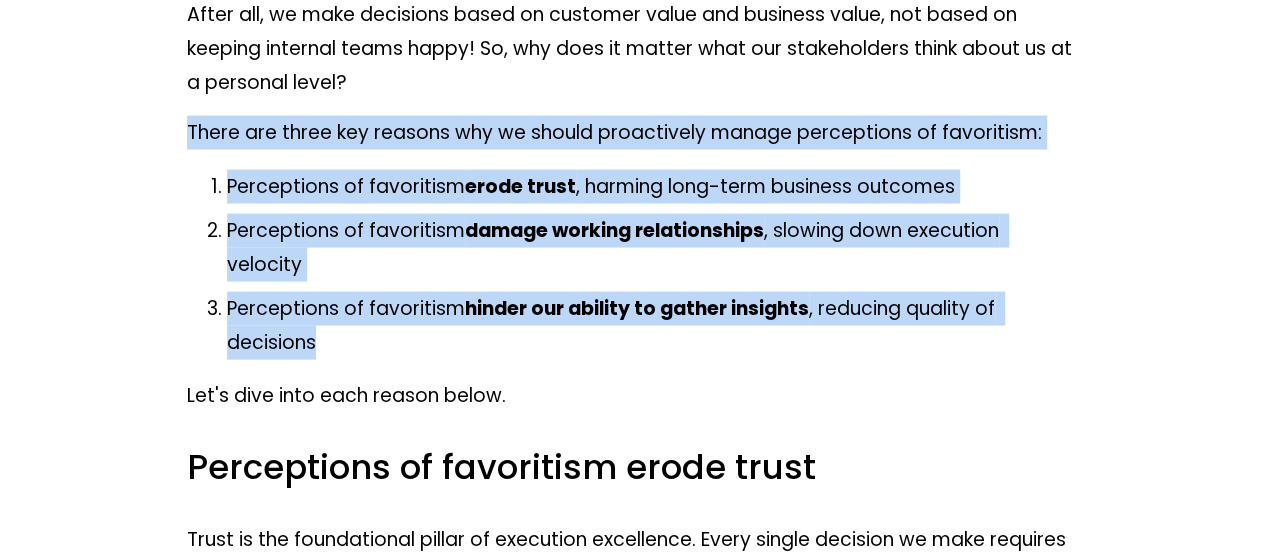 drag, startPoint x: 197, startPoint y: 145, endPoint x: 348, endPoint y: 339, distance: 245.83939 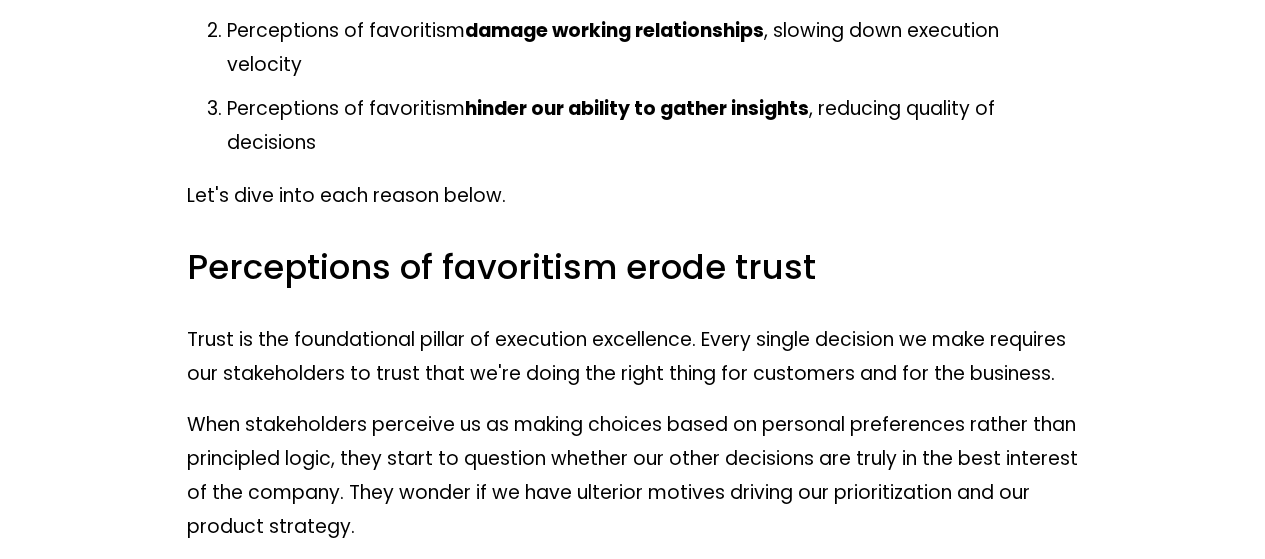 scroll, scrollTop: 2200, scrollLeft: 0, axis: vertical 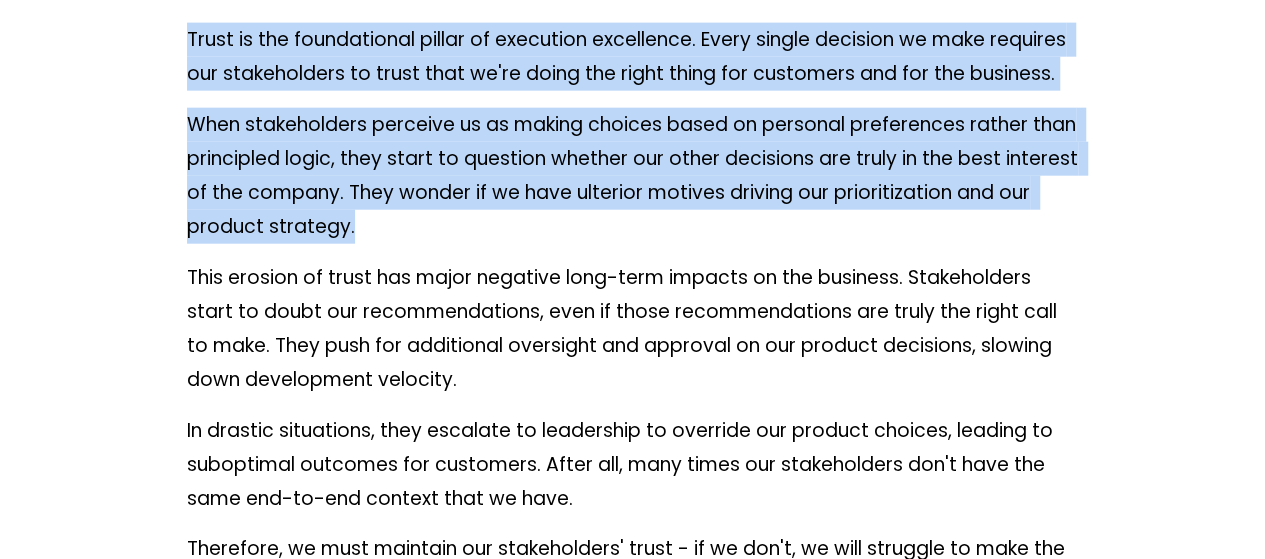 drag, startPoint x: 188, startPoint y: 39, endPoint x: 1068, endPoint y: 219, distance: 898.22046 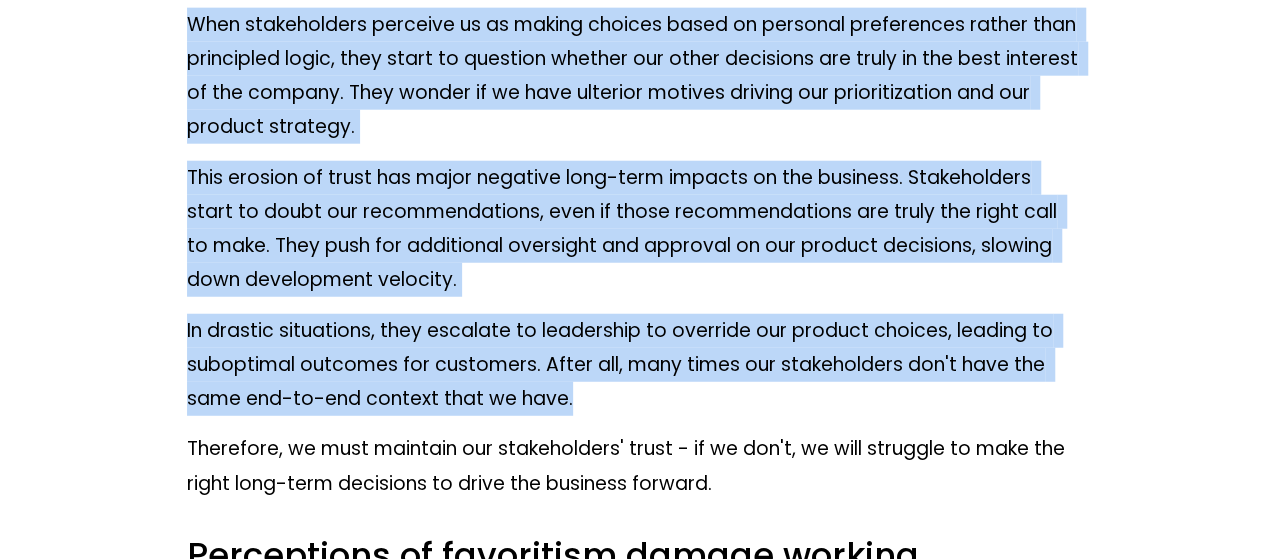copy on "Trust is the foundational pillar of execution excellence. Every single decision we make requires our stakeholders to trust that we're doing the right thing for customers and for the business. When stakeholders perceive us as making choices based on personal preferences rather than principled logic, they start to question whether our other decisions are truly in the best interest of the company. They wonder if we have ulterior motives driving our prioritization and our product strategy. This erosion of trust has major negative long-term impacts on the business. Stakeholders start to doubt our recommendations, even if those recommendations are truly the right call to make. They push for additional oversight and approval on our product decisions, slowing down development velocity. In drastic situations, they escalate to leadership to override our product choices, leading to suboptimal outcomes for customers. After all, many times our stakeholders don't have the same end-to-end context that we have." 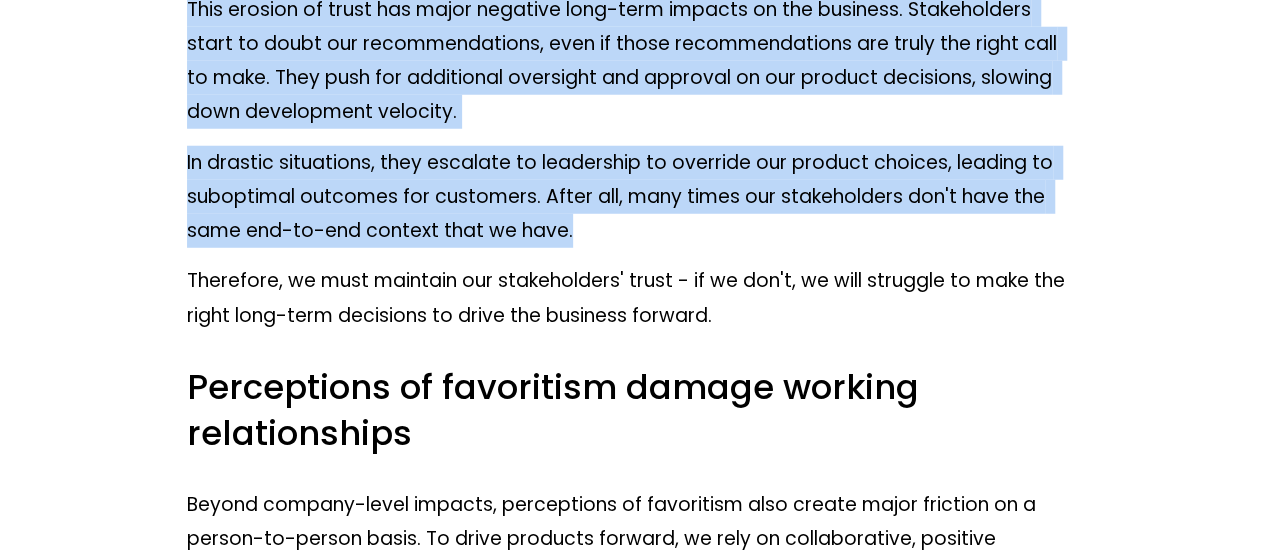 scroll, scrollTop: 2700, scrollLeft: 0, axis: vertical 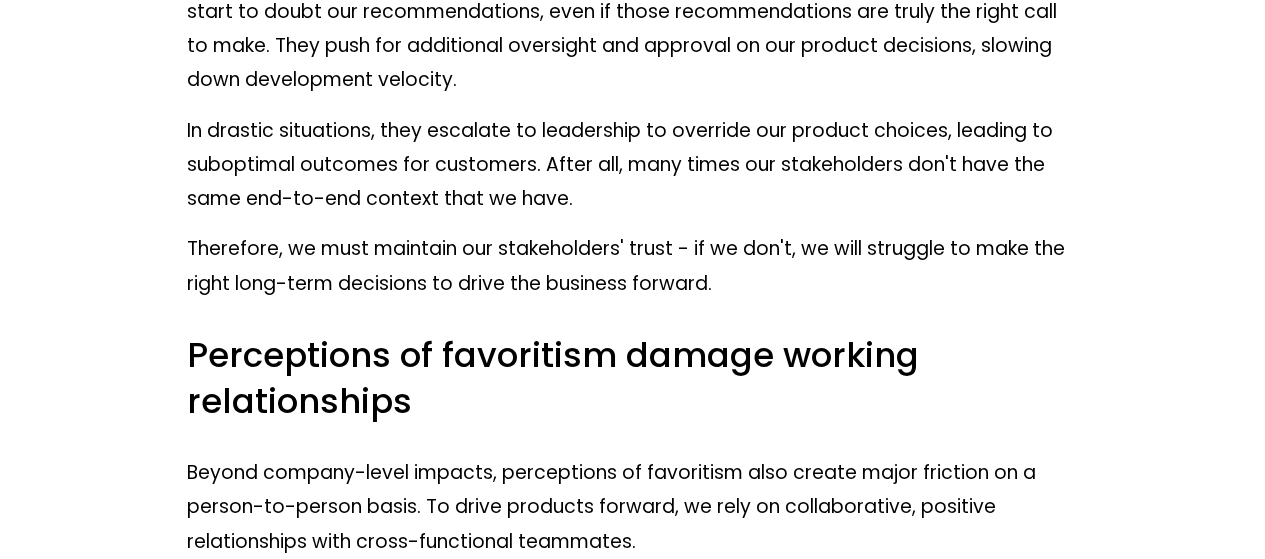click on "Avoiding Perceptions of Favoritism
Feb 5
Written By  [FIRST] [LAST]
Product managers are uniquely positioned within organizations to drive customer value and business impact. After all, we're the ones who work cross-functionally to prioritize what to build, to define product strategy, and to lead initiatives from ideation through execution. So, let’s dive in!" at bounding box center [632, 4411] 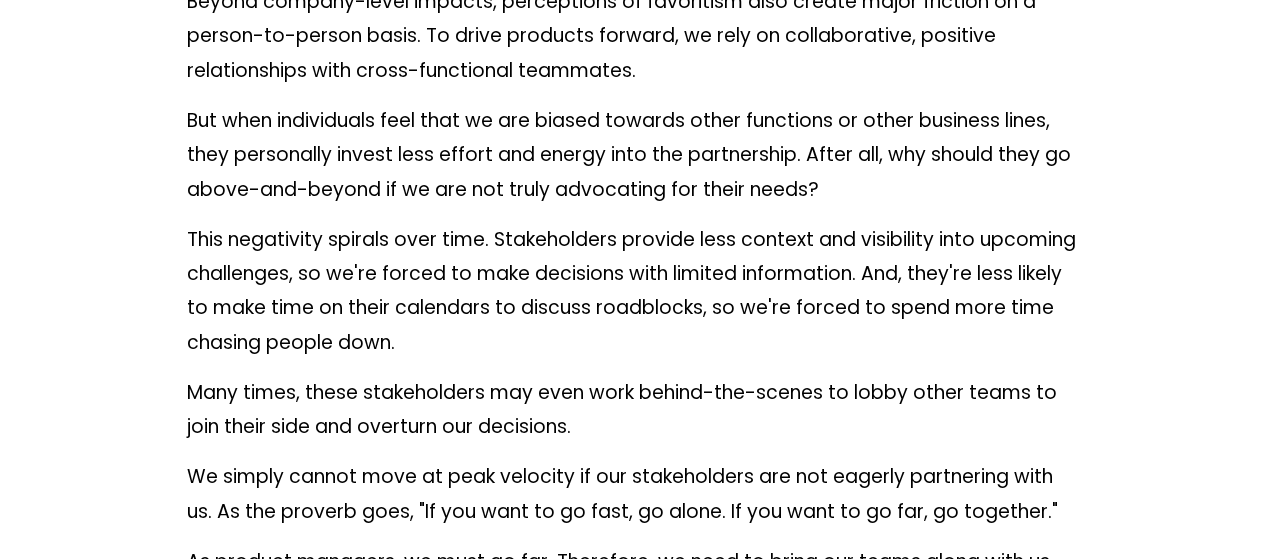 scroll, scrollTop: 3200, scrollLeft: 0, axis: vertical 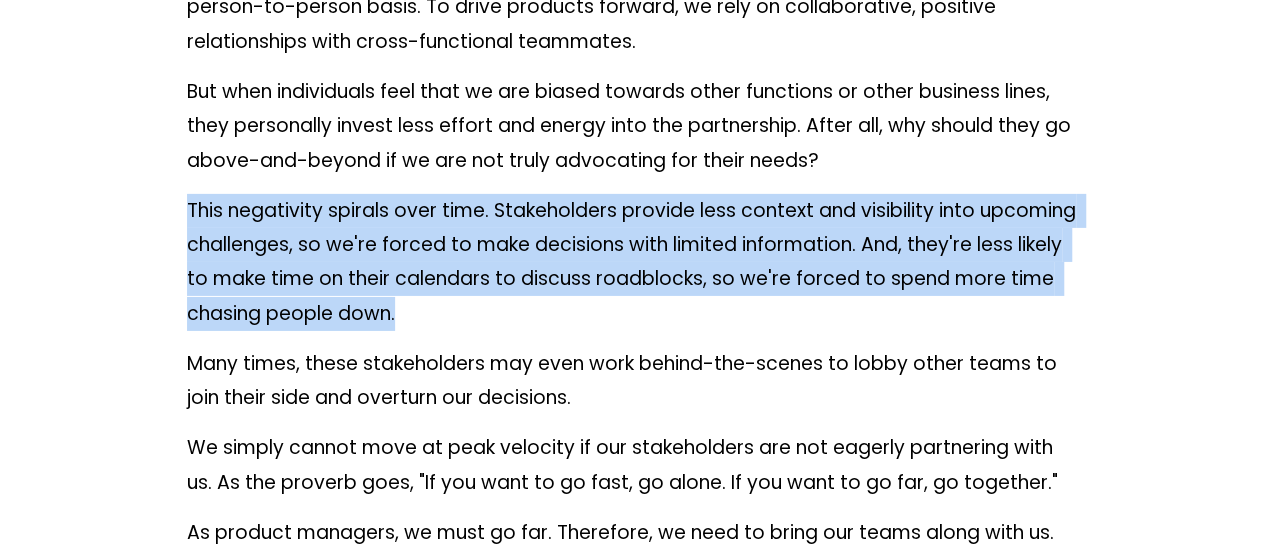 drag, startPoint x: 183, startPoint y: 214, endPoint x: 574, endPoint y: 321, distance: 405.37637 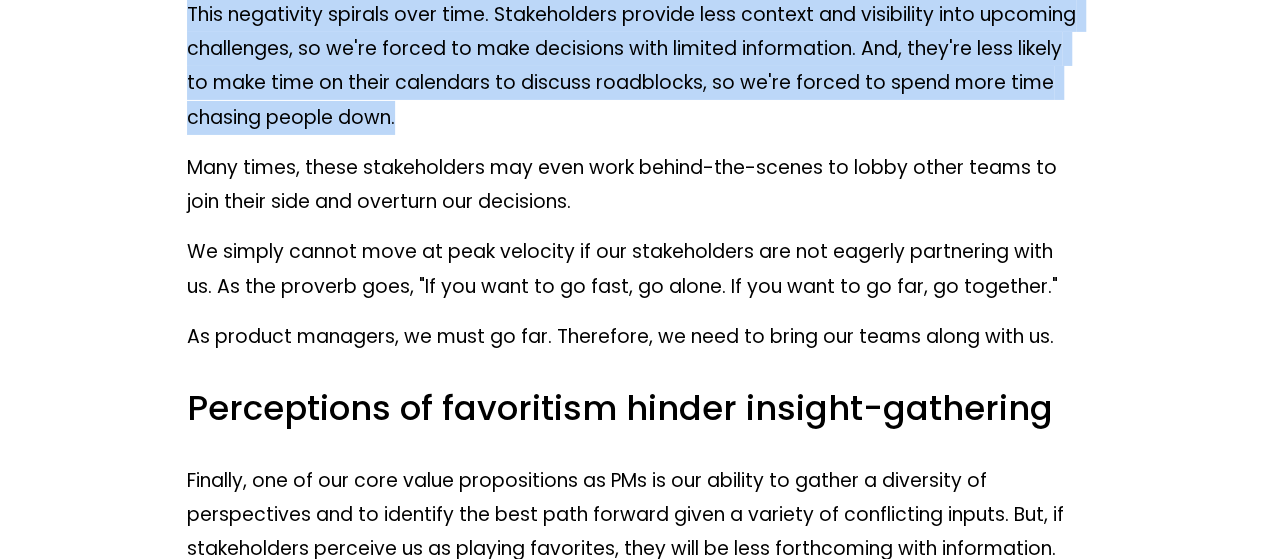 scroll, scrollTop: 3400, scrollLeft: 0, axis: vertical 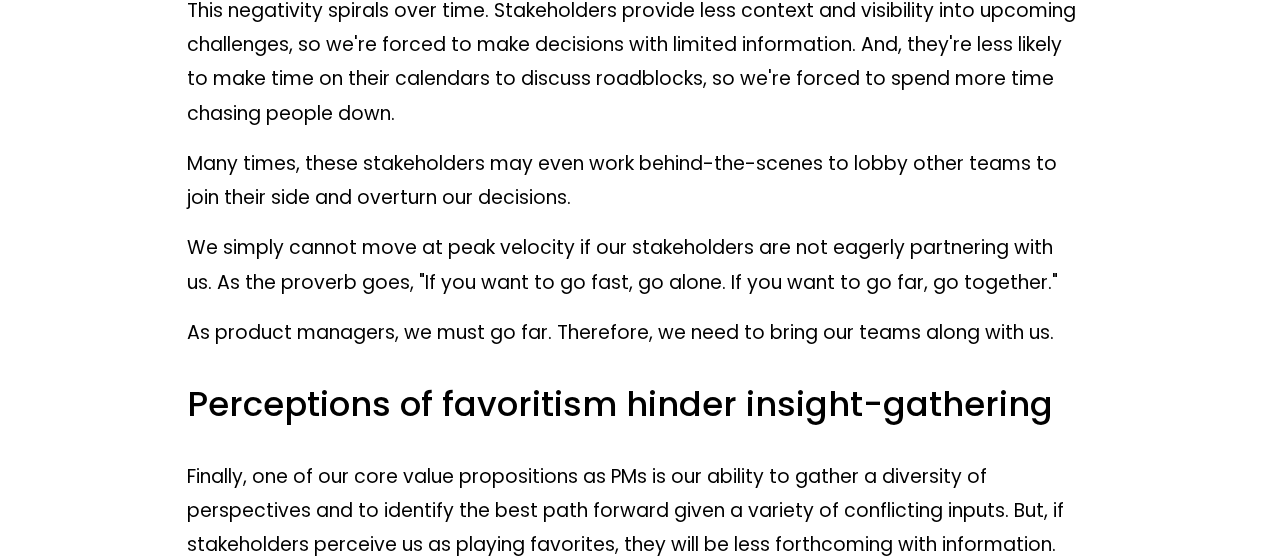 click on "We simply cannot move at peak velocity if our stakeholders are not eagerly partnering with us. As the proverb goes, "If you want to go fast, go alone. If you want to go far, go together."" at bounding box center (633, 265) 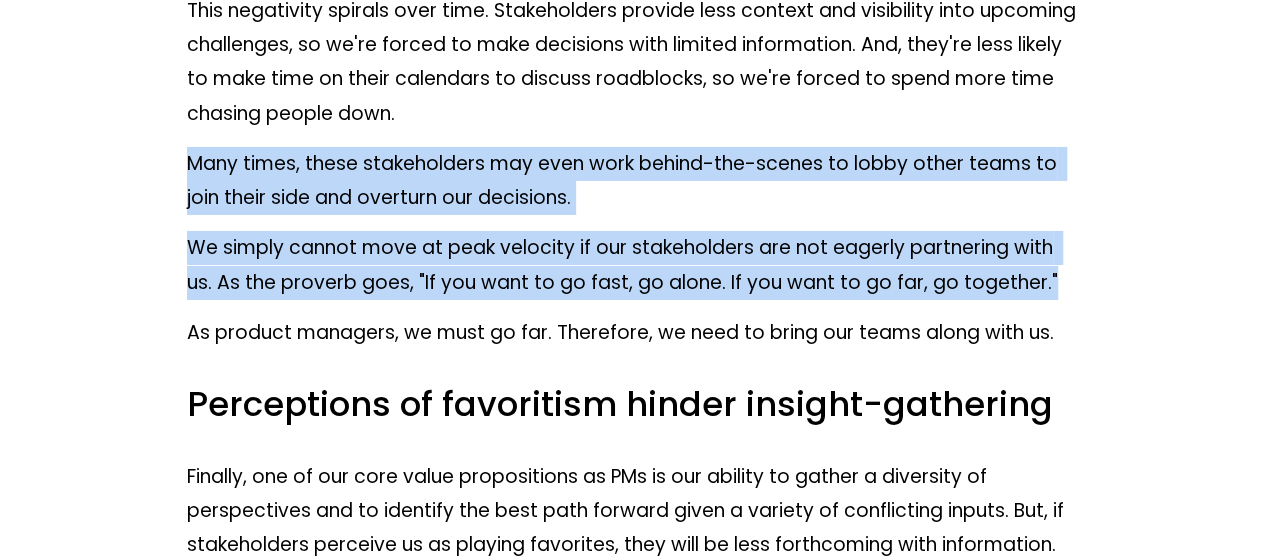 drag, startPoint x: 188, startPoint y: 167, endPoint x: 1068, endPoint y: 279, distance: 887.09863 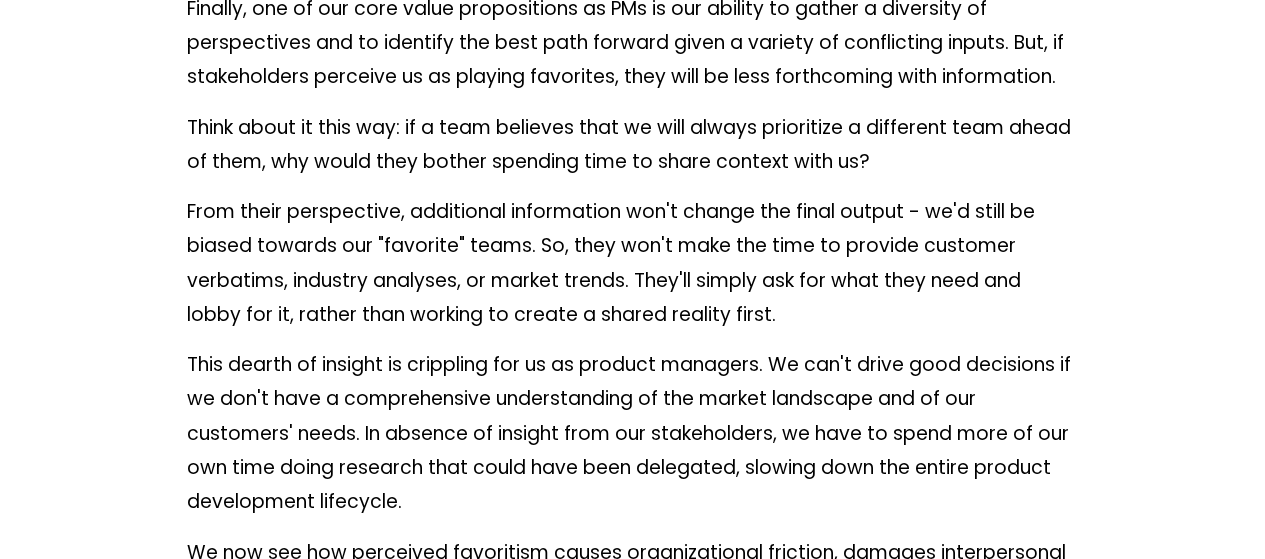 scroll, scrollTop: 3900, scrollLeft: 0, axis: vertical 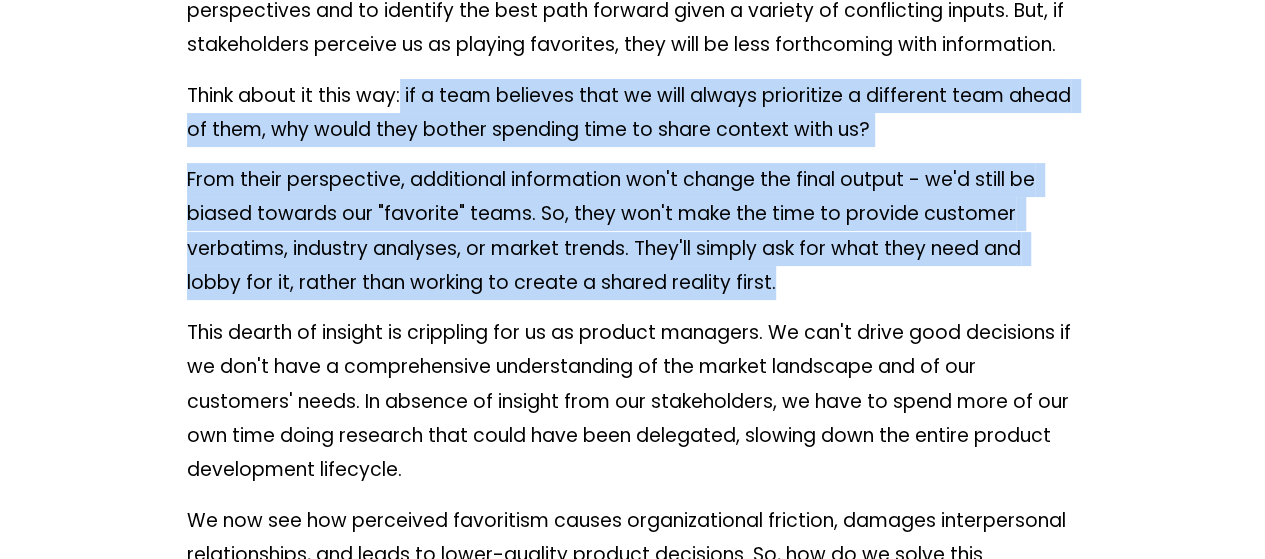 drag, startPoint x: 402, startPoint y: 100, endPoint x: 826, endPoint y: 305, distance: 470.95755 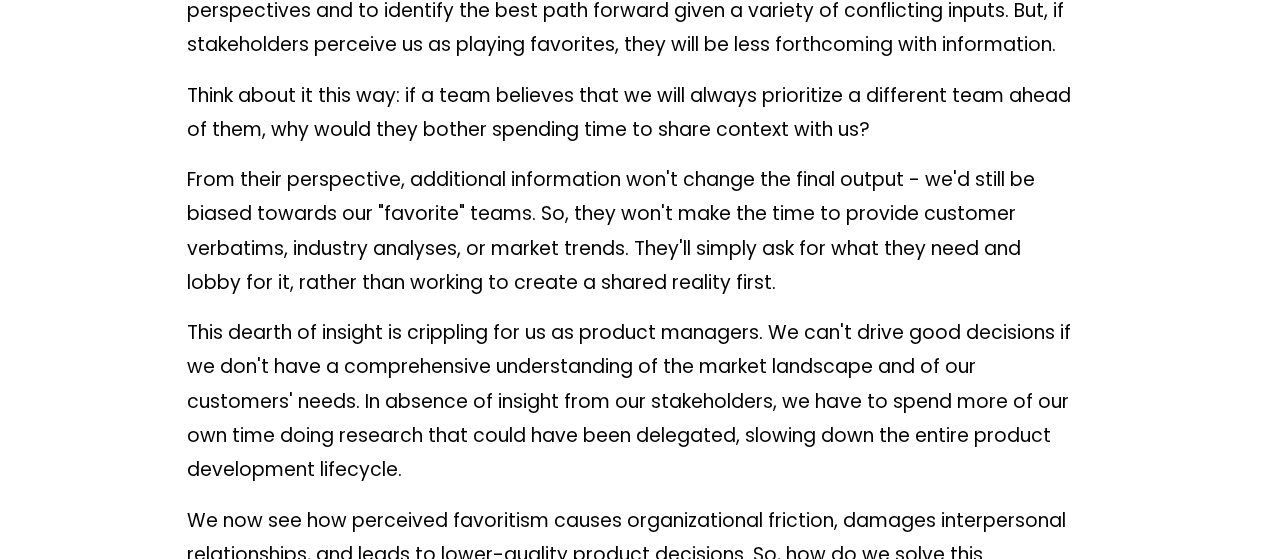 click on "This dearth of insight is crippling for us as product managers. We can't drive good decisions if we don't have a comprehensive understanding of the market landscape and of our customers' needs. In absence of insight from our stakeholders, we have to spend more of our own time doing research that could have been delegated, slowing down the entire product development lifecycle." at bounding box center [633, 401] 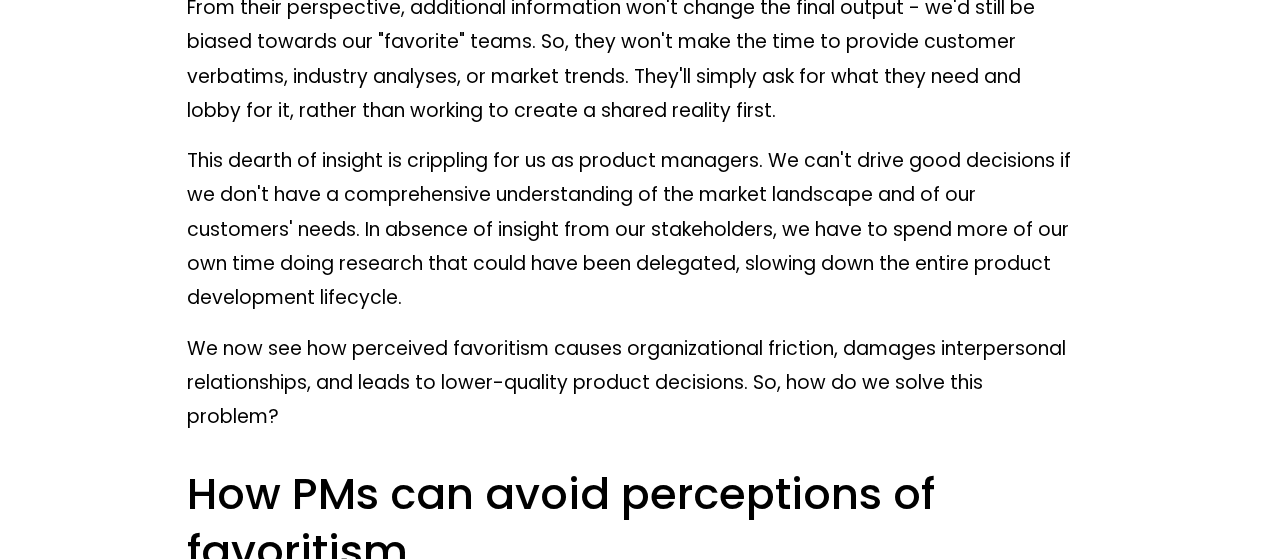 scroll, scrollTop: 4100, scrollLeft: 0, axis: vertical 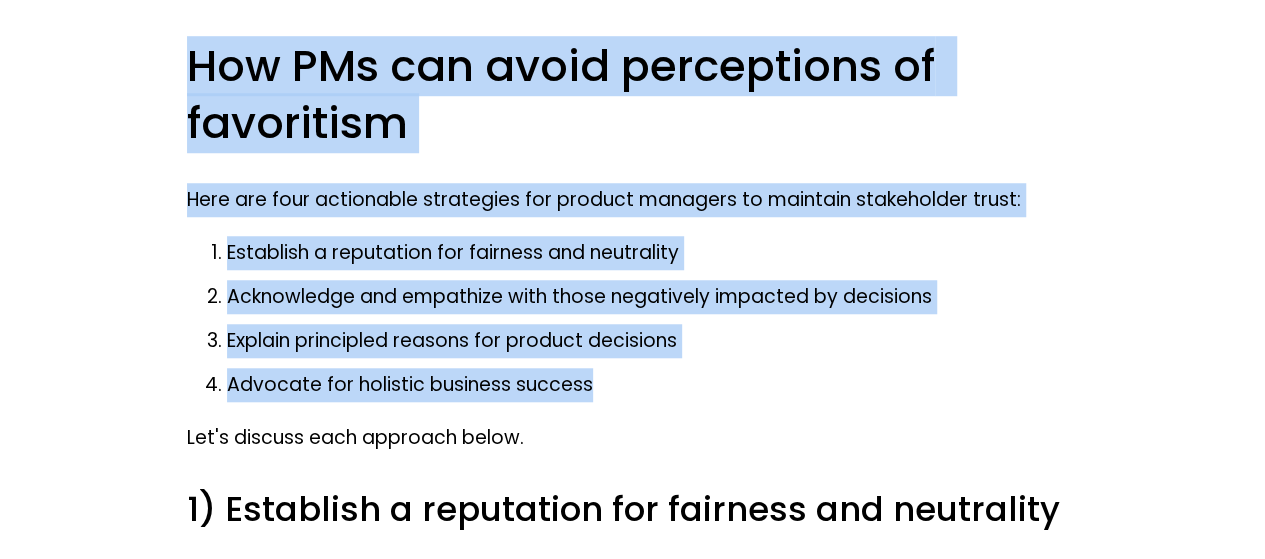 drag, startPoint x: 192, startPoint y: 83, endPoint x: 618, endPoint y: 396, distance: 528.62555 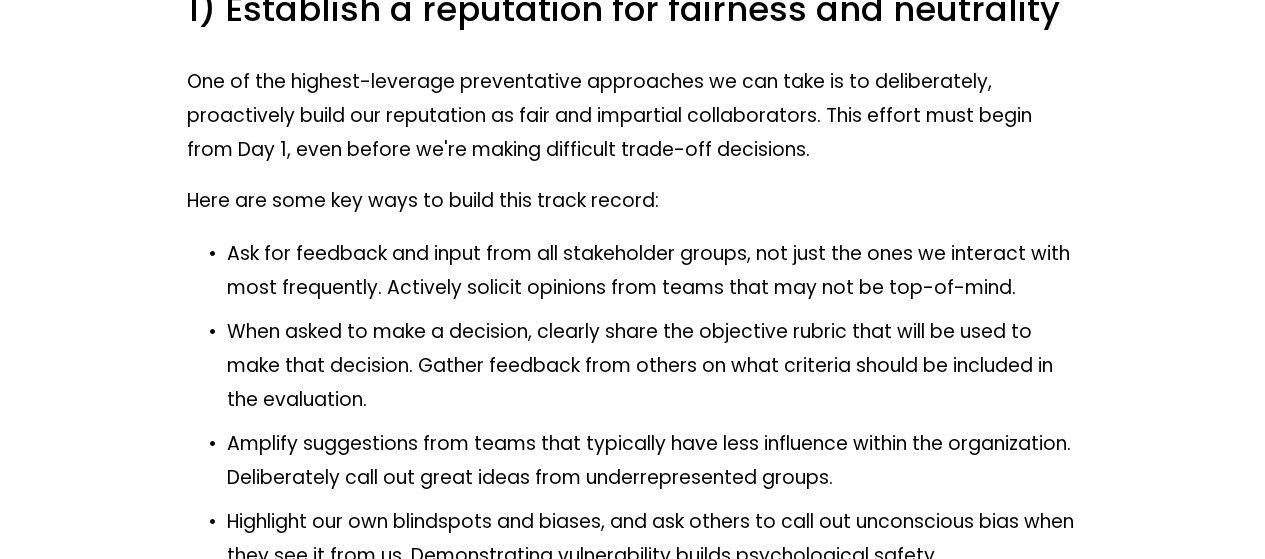 scroll, scrollTop: 5100, scrollLeft: 0, axis: vertical 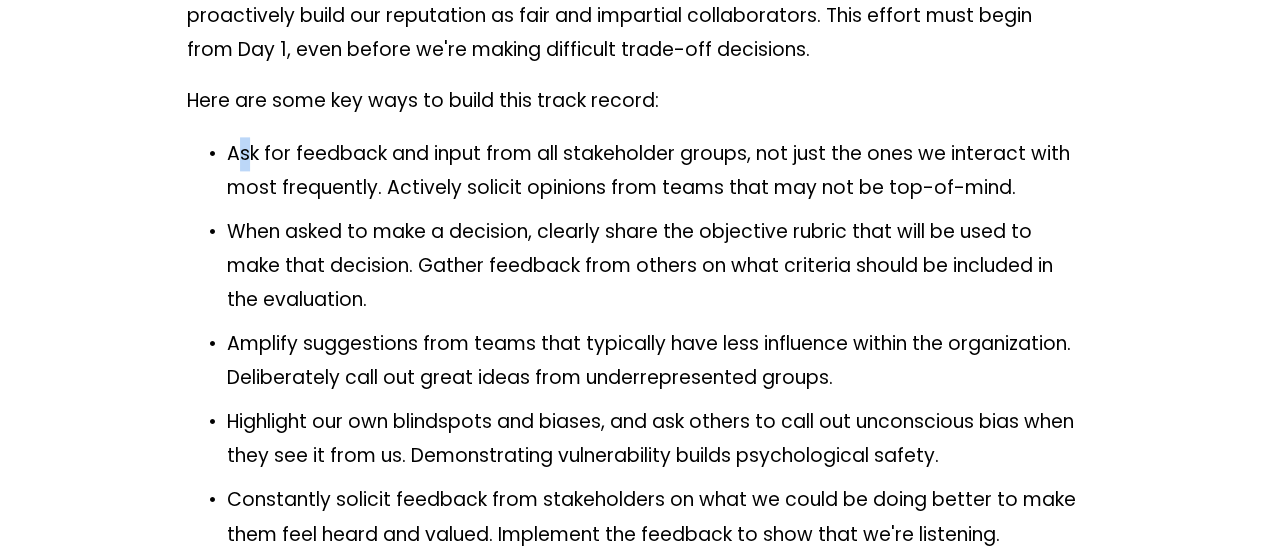 drag, startPoint x: 236, startPoint y: 161, endPoint x: 246, endPoint y: 167, distance: 11.661903 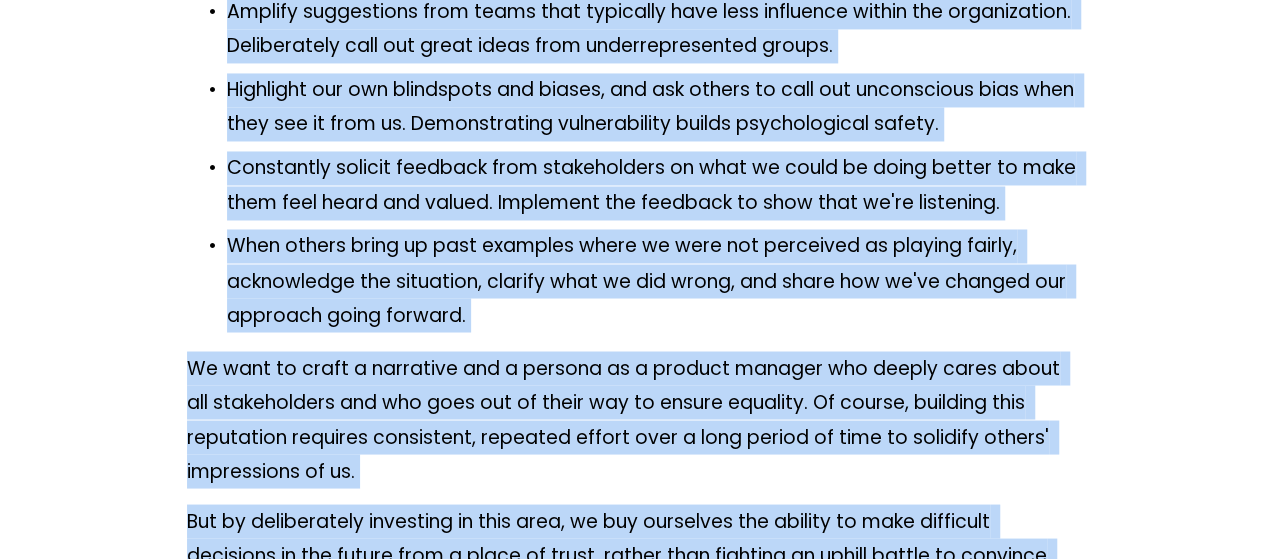 scroll, scrollTop: 5893, scrollLeft: 0, axis: vertical 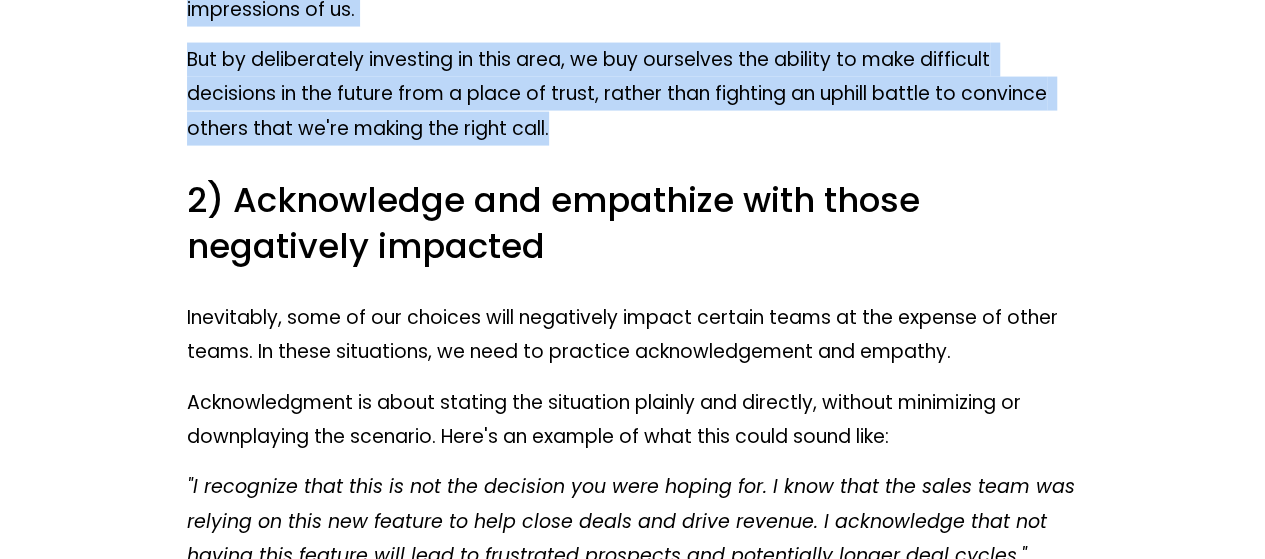 drag, startPoint x: 193, startPoint y: 119, endPoint x: 1086, endPoint y: 137, distance: 893.1814 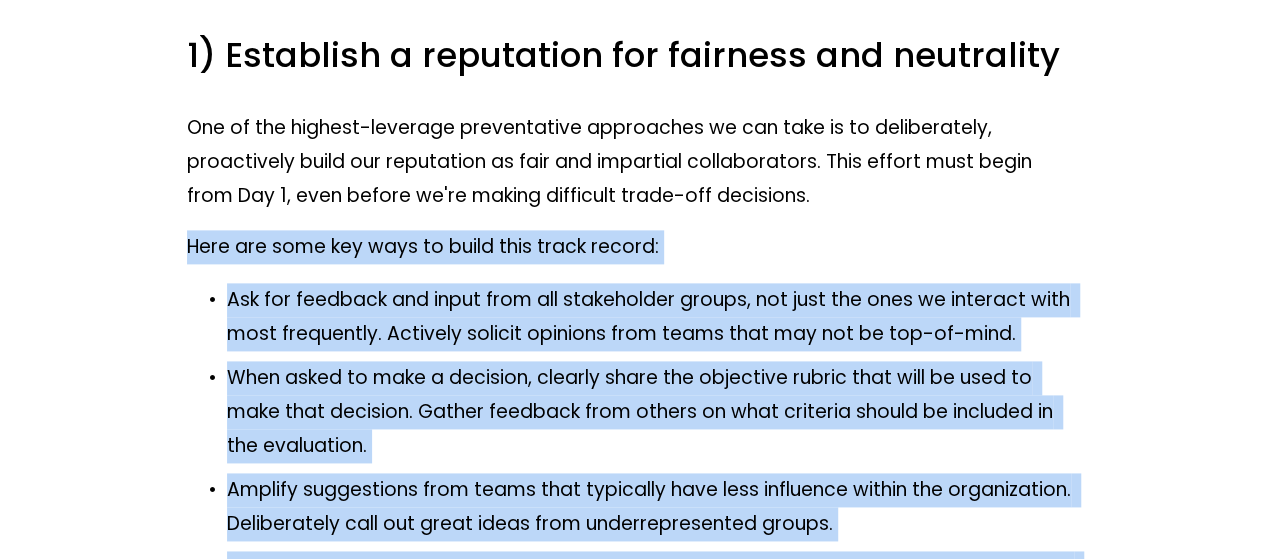 scroll, scrollTop: 4893, scrollLeft: 0, axis: vertical 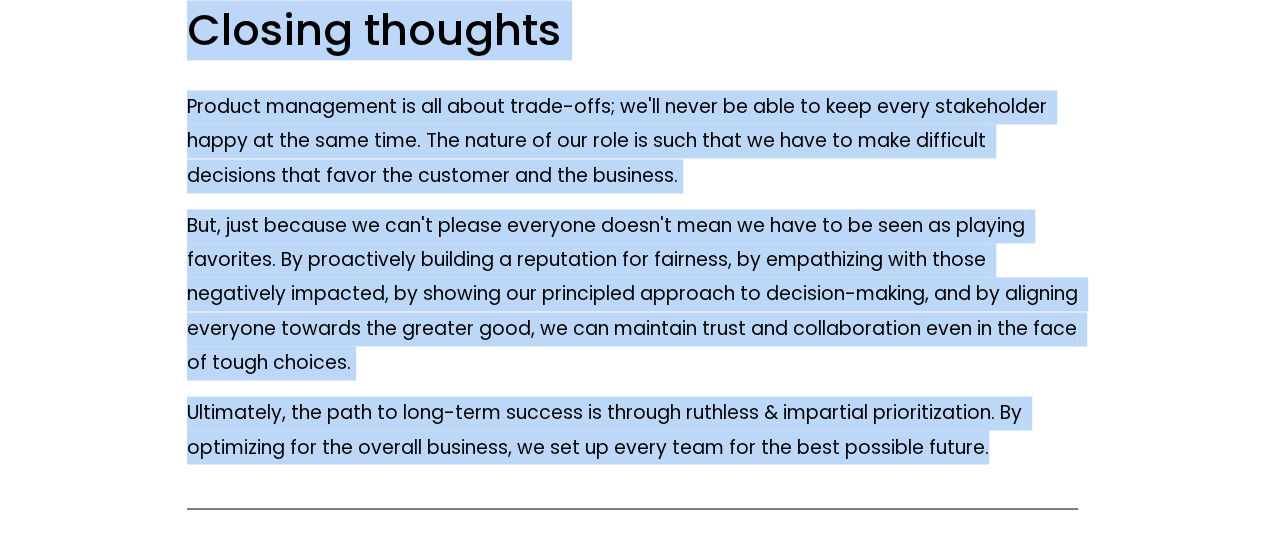 drag, startPoint x: 214, startPoint y: 120, endPoint x: 1096, endPoint y: 467, distance: 947.8043 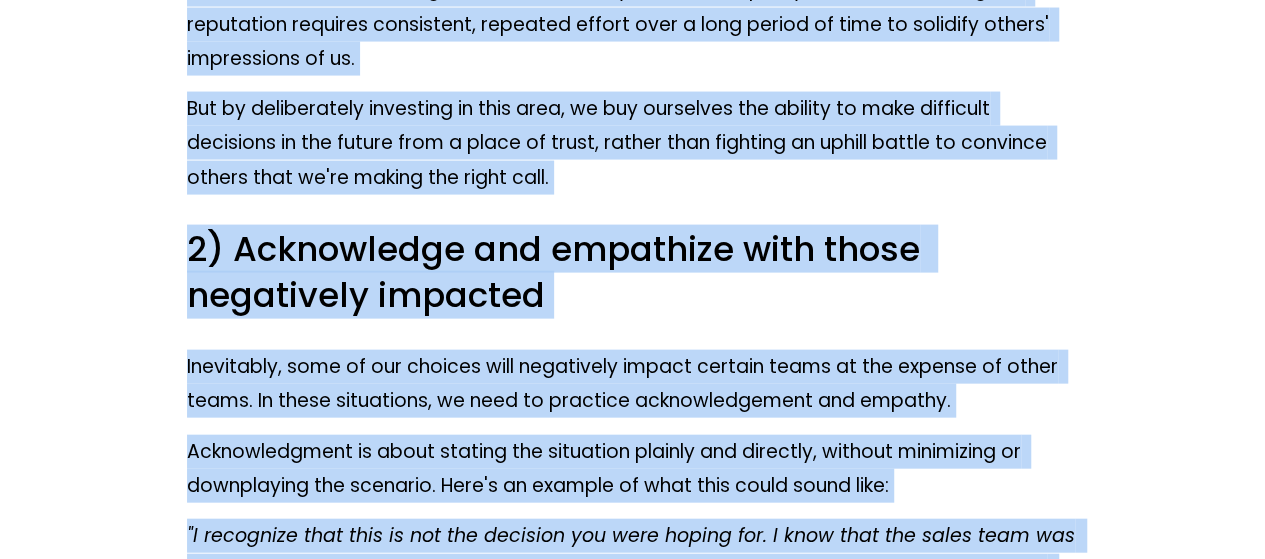 scroll, scrollTop: 5544, scrollLeft: 0, axis: vertical 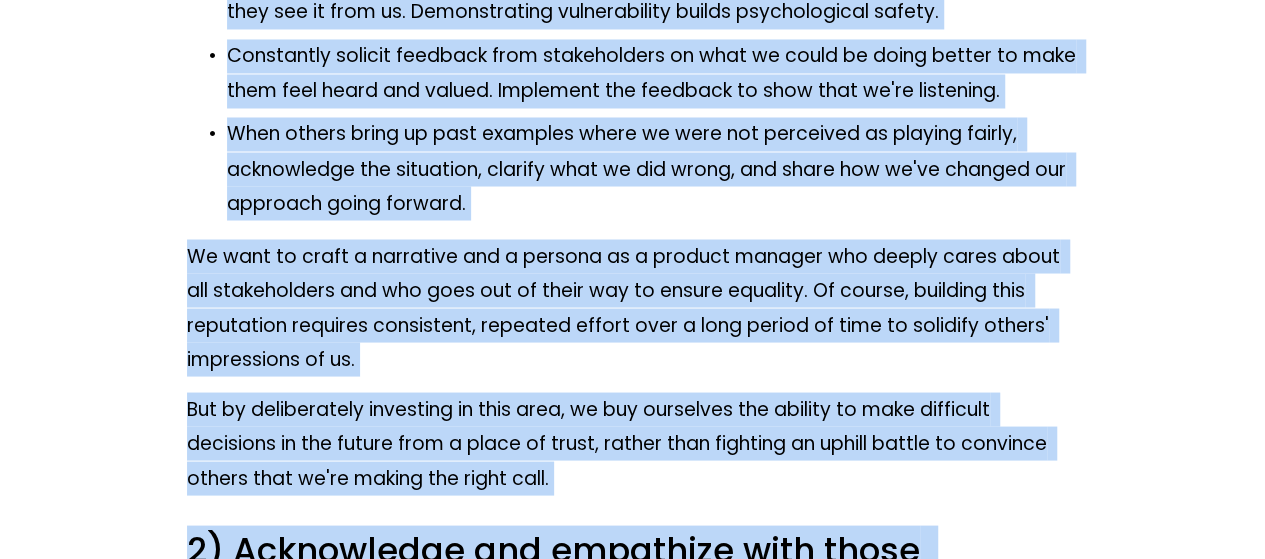 click on "We want to craft a narrative and a persona as a product manager who deeply cares about all stakeholders and who goes out of their way to ensure equality. Of course, building this reputation requires consistent, repeated effort over a long period of time to solidify others' impressions of us." at bounding box center [633, 307] 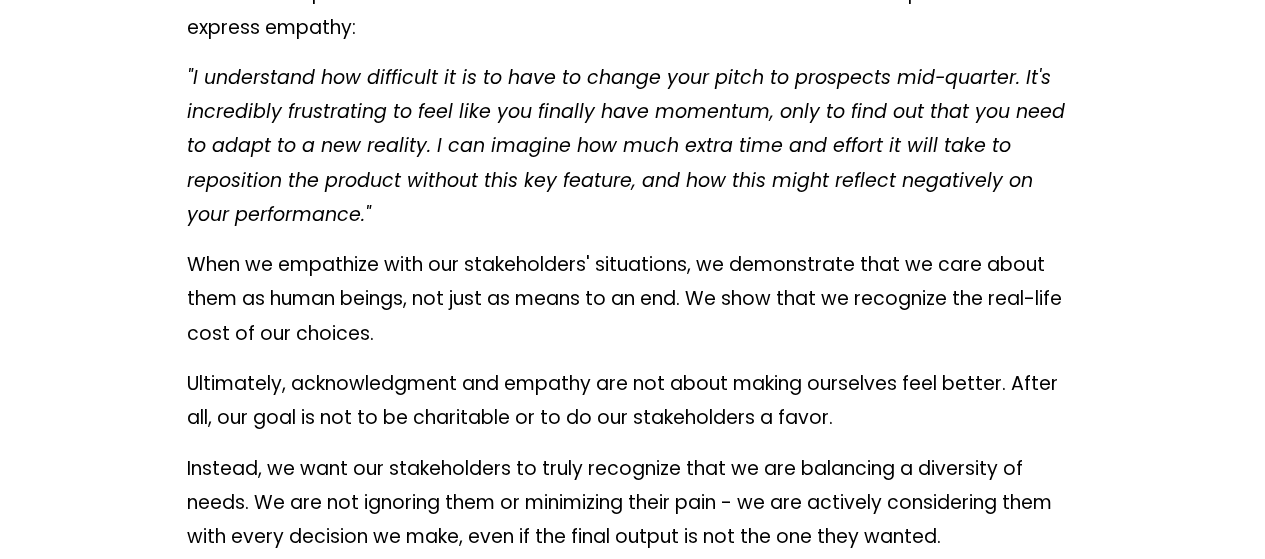 scroll, scrollTop: 6544, scrollLeft: 0, axis: vertical 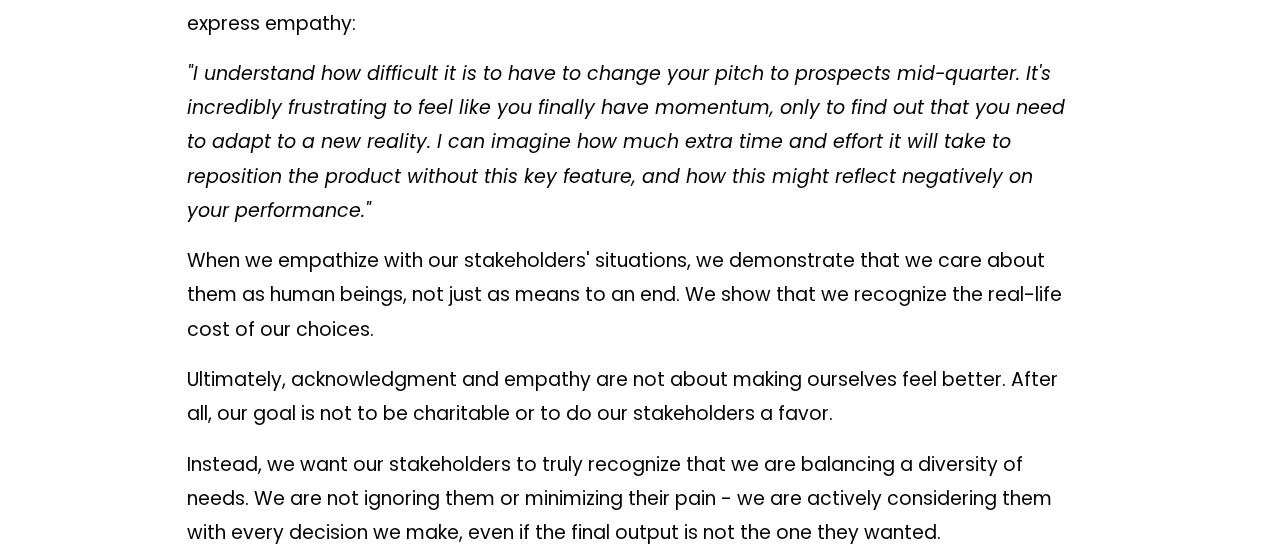 click on "Avoiding Perceptions of Favoritism
Feb 5
Written By  [FIRST] [LAST]
Product managers are uniquely positioned within organizations to drive customer value and business impact. After all, we're the ones who work cross-functionally to prioritize what to build, to define product strategy, and to lead initiatives from ideation through execution. So, let’s dive in!" at bounding box center [632, 567] 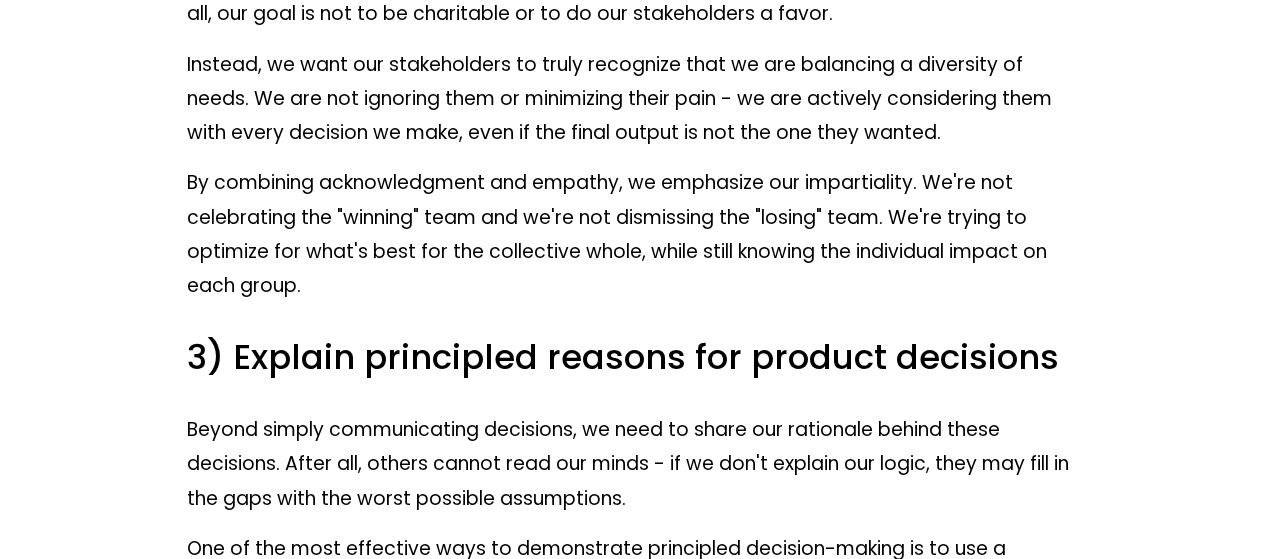 scroll, scrollTop: 6844, scrollLeft: 0, axis: vertical 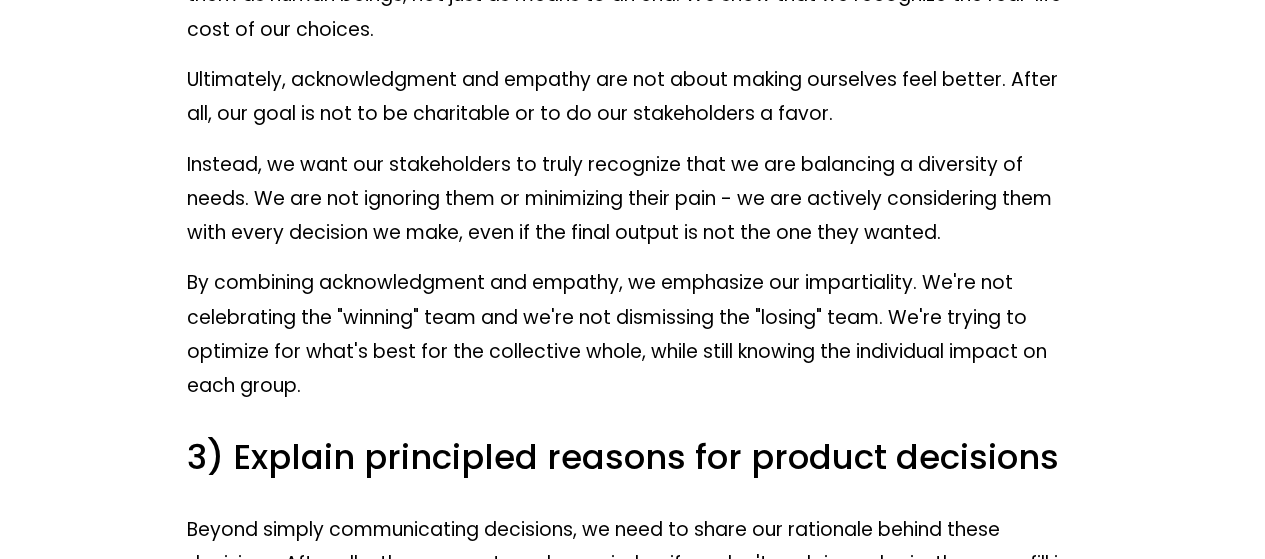click on "Avoiding Perceptions of Favoritism
Feb 5
Written By  [FIRST] [LAST]
Product managers are uniquely positioned within organizations to drive customer value and business impact. After all, we're the ones who work cross-functionally to prioritize what to build, to define product strategy, and to lead initiatives from ideation through execution. So, let’s dive in!" at bounding box center [632, 267] 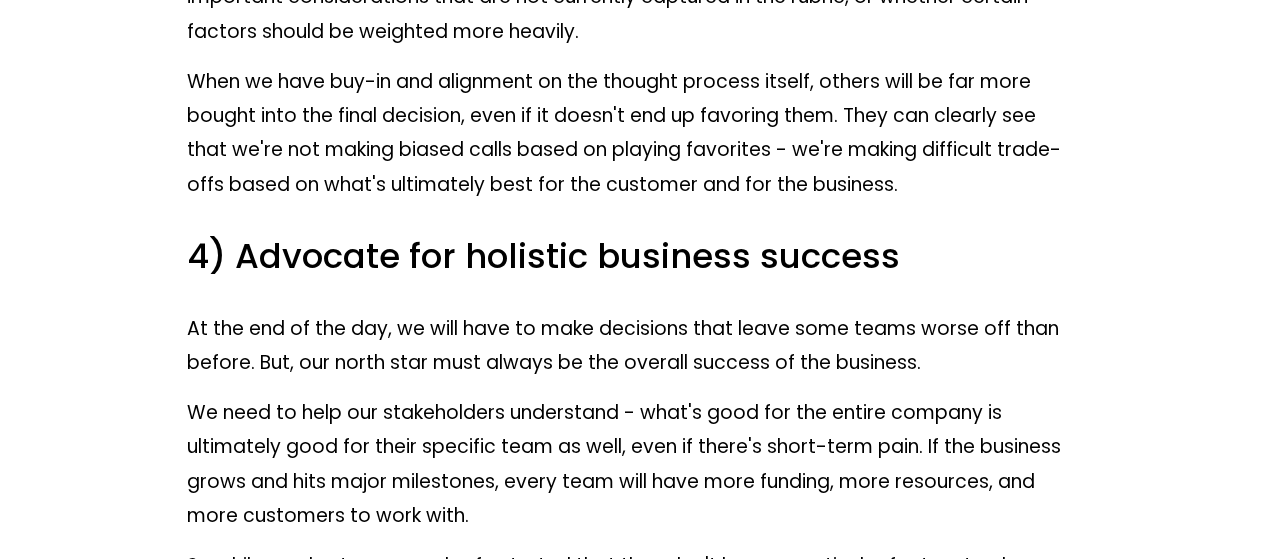 scroll, scrollTop: 8244, scrollLeft: 0, axis: vertical 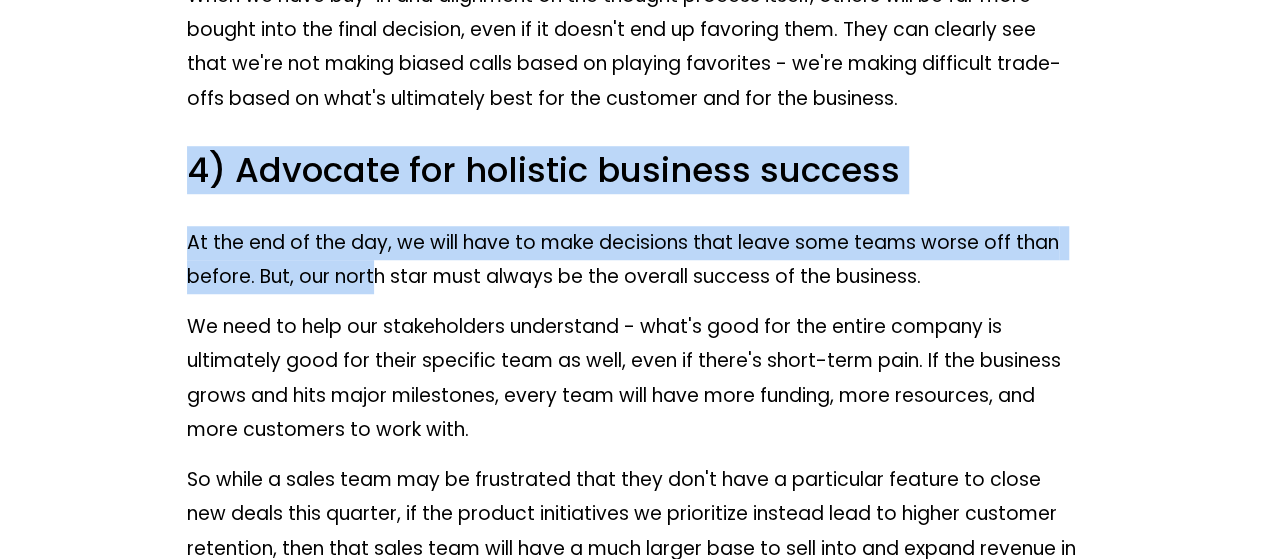 drag, startPoint x: 189, startPoint y: 185, endPoint x: 378, endPoint y: 297, distance: 219.69296 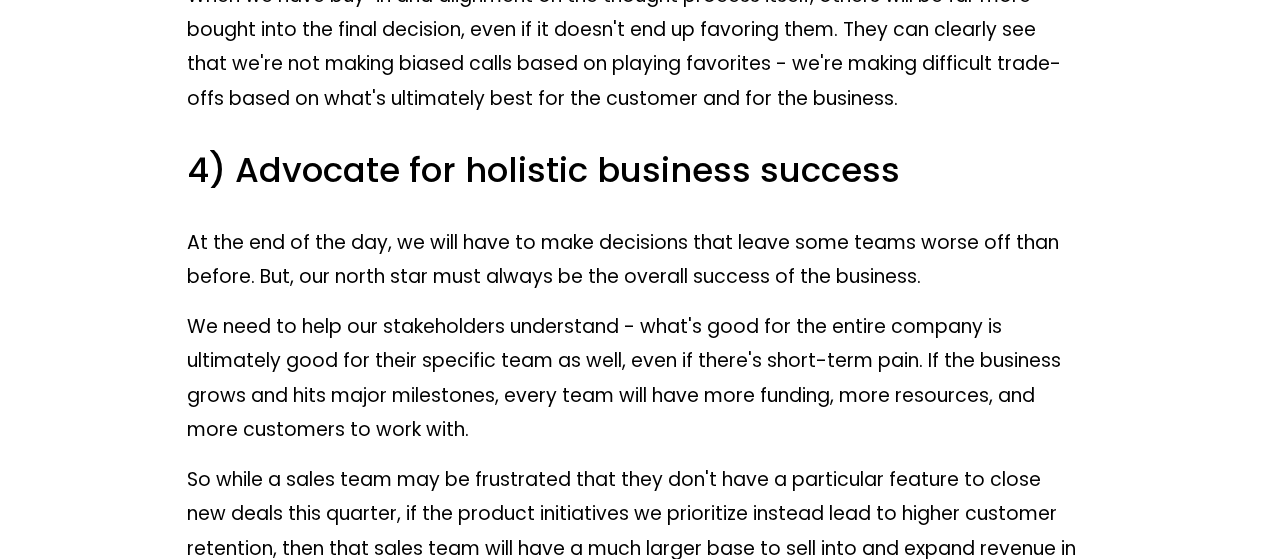 click on "Product managers are uniquely positioned within organizations to drive customer value and business impact. After all, we're the ones who work cross-functionally to prioritize what to build, to define product strategy, and to lead initiatives from ideation through execution. But with this unique position comes a challenging dilemma. How can we drive the most value for customers and the business, while simultaneously being perceived as fair, impartial, and empathetic by our stakeholders? The reality is that every single product decision requires trade-offs. We have limited engineering bandwidth, limited design bandwidth, and limited go-to-market bandwidth. Inevitably, some stakeholders will be frustrated when product decisions don't benefit them. Worse, some stakeholders may feel like they are actively & negatively impacted by our choices. So, let’s dive in! Why perceptions of favoritism matter for PMs There are three key reasons why we should proactively manage perceptions of favoritism: erode trust" at bounding box center [633, -1145] 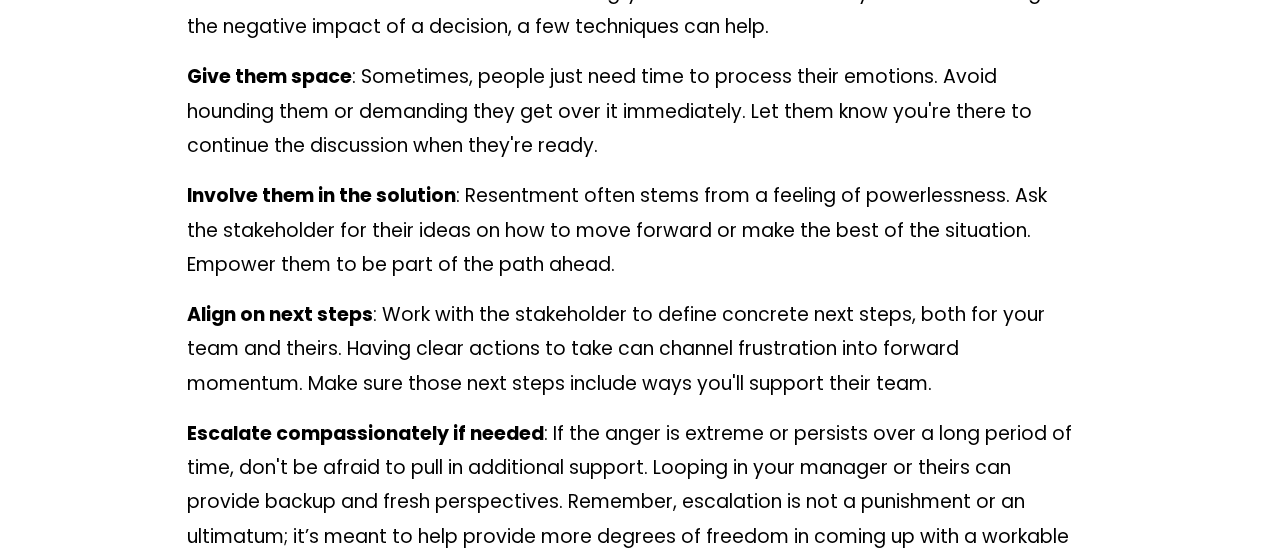 scroll, scrollTop: 11044, scrollLeft: 0, axis: vertical 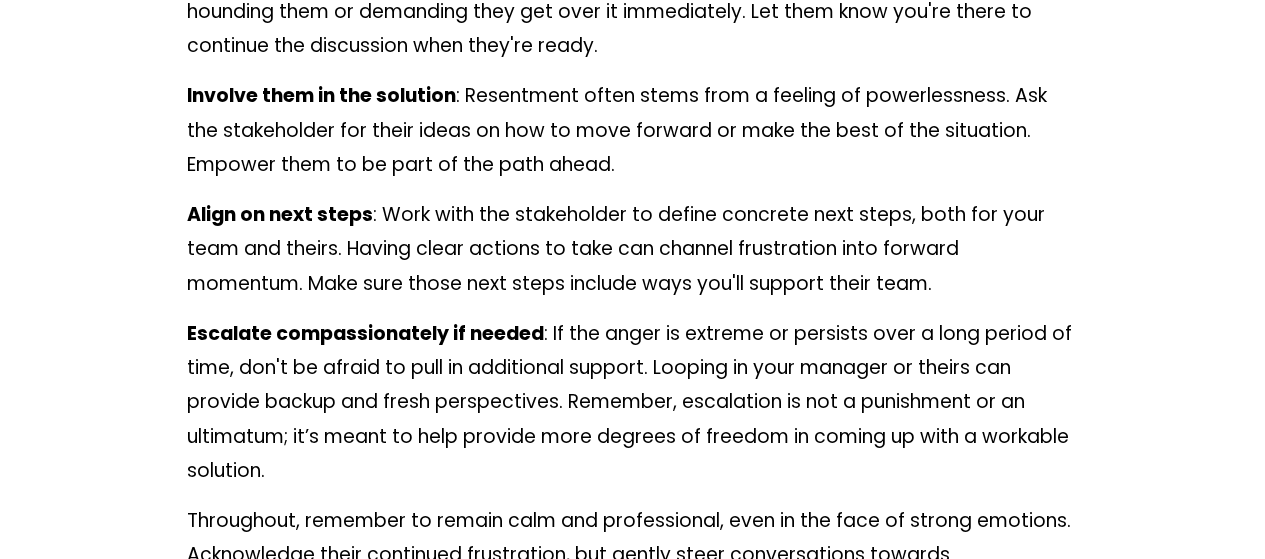click on "Involve them in the solution : Resentment often stems from a feeling of powerlessness. Ask the stakeholder for their ideas on how to move forward or make the best of the situation. Empower them to be part of the path ahead." at bounding box center (633, 130) 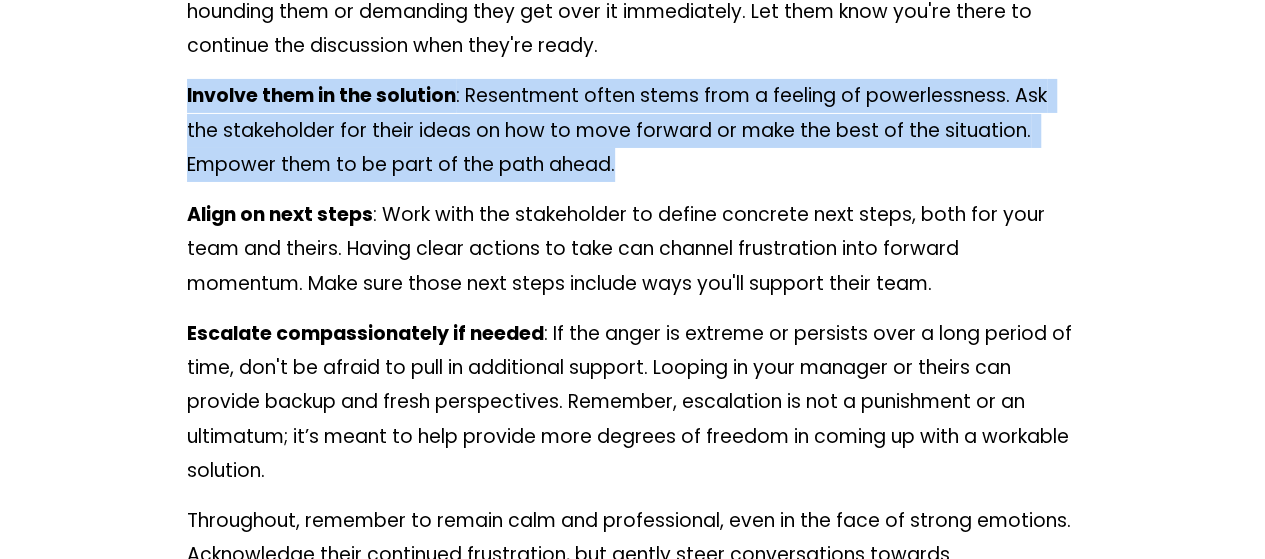 drag, startPoint x: 183, startPoint y: 122, endPoint x: 631, endPoint y: 187, distance: 452.69086 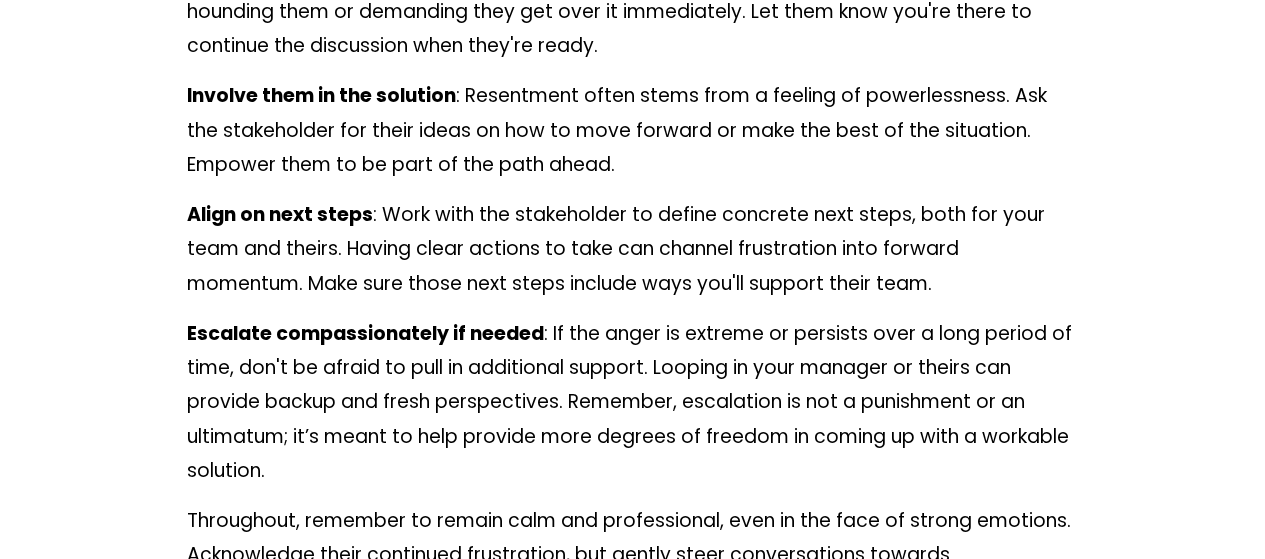 click on "Avoiding Perceptions of Favoritism
Feb 5
Written By  [FIRST] [LAST]
Product managers are uniquely positioned within organizations to drive customer value and business impact. After all, we're the ones who work cross-functionally to prioritize what to build, to define product strategy, and to lead initiatives from ideation through execution. So, let’s dive in!" at bounding box center (632, -3933) 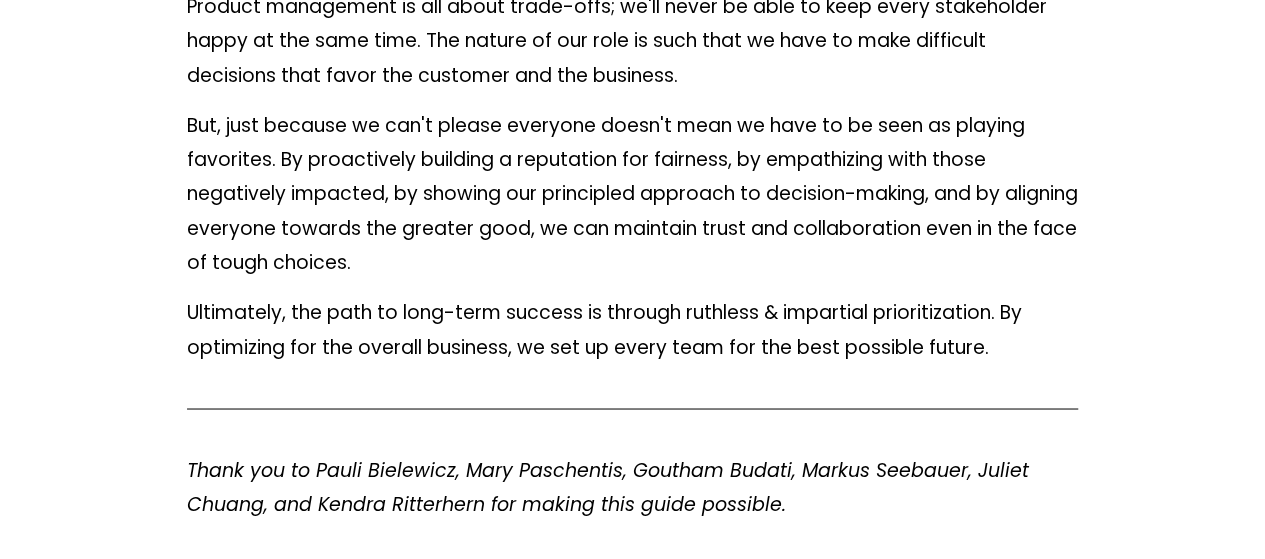 scroll, scrollTop: 13344, scrollLeft: 0, axis: vertical 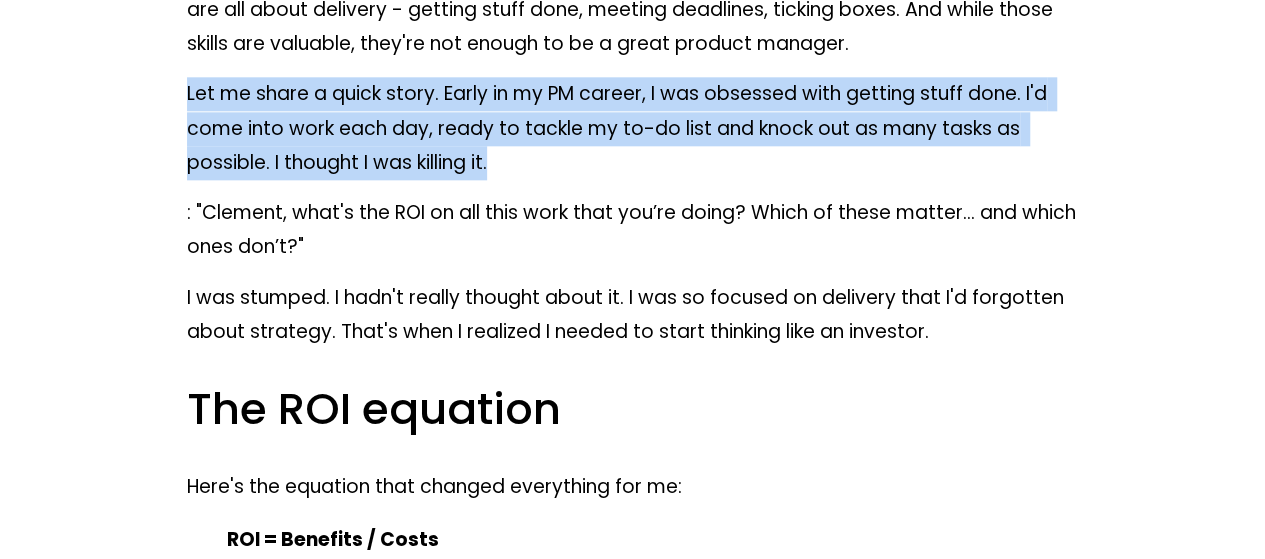 drag, startPoint x: 188, startPoint y: 99, endPoint x: 518, endPoint y: 155, distance: 334.7178 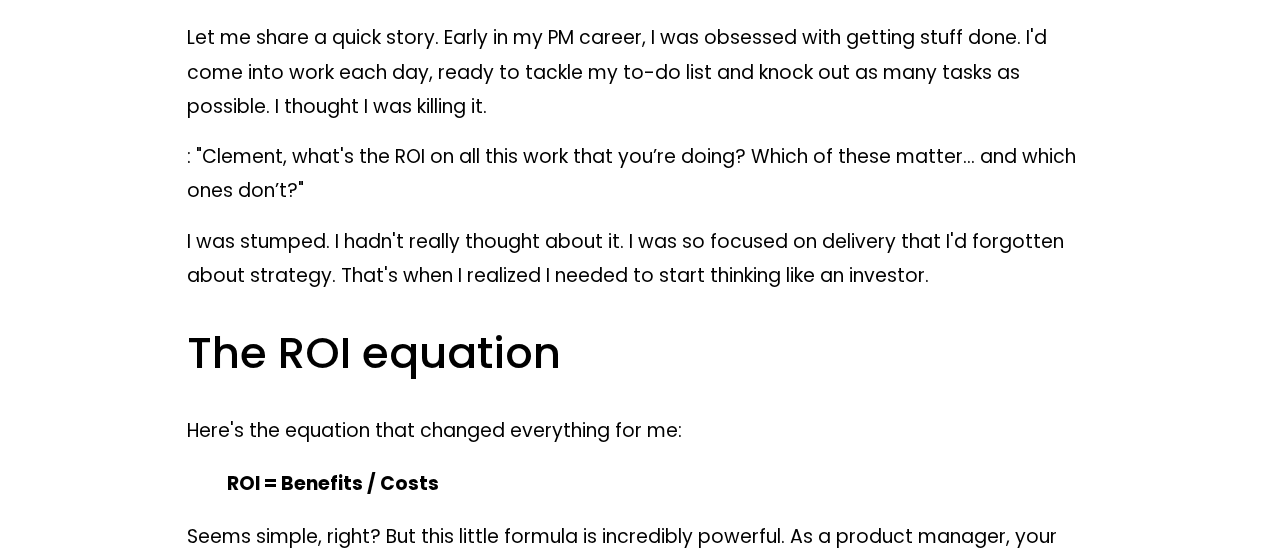 scroll, scrollTop: 1200, scrollLeft: 0, axis: vertical 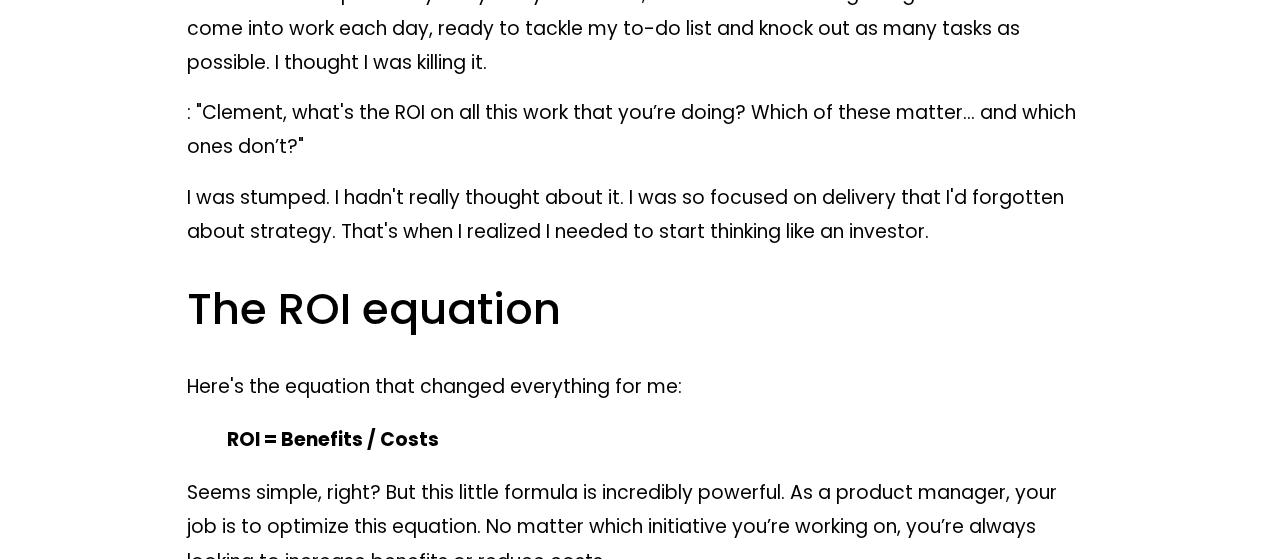 drag, startPoint x: 762, startPoint y: 115, endPoint x: 904, endPoint y: 153, distance: 146.9966 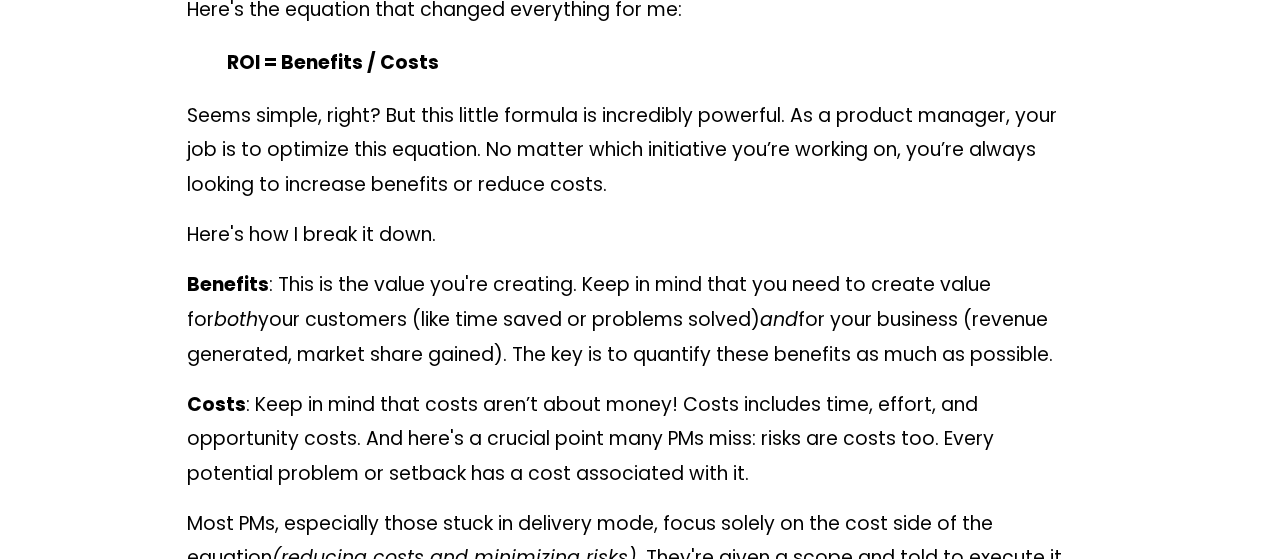 scroll, scrollTop: 1600, scrollLeft: 0, axis: vertical 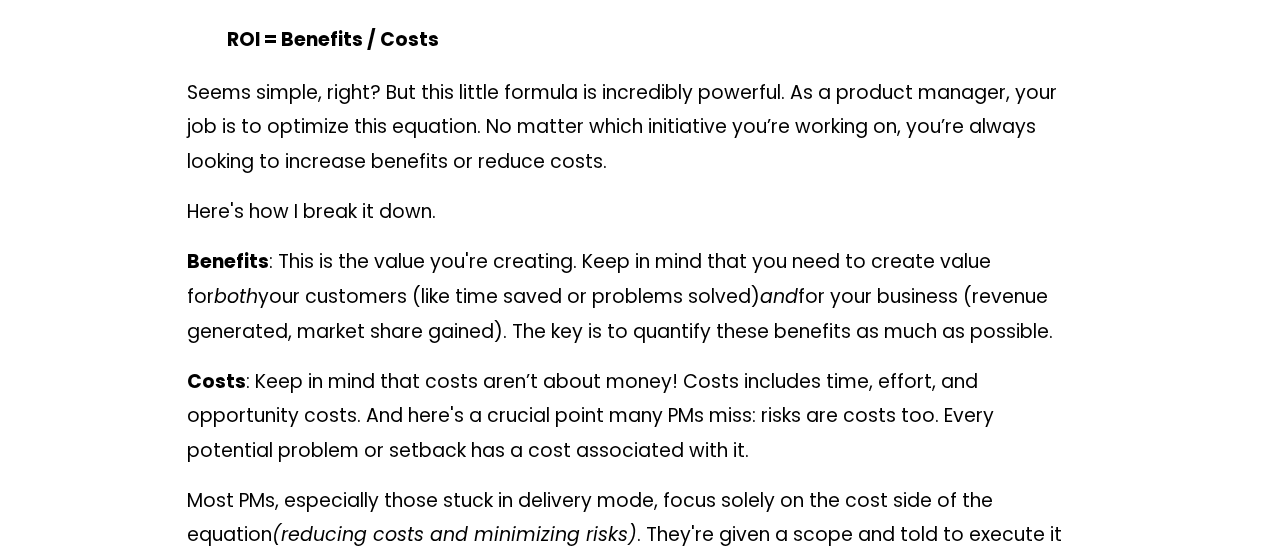 click on "Benefits : This is the value you're creating. Keep in mind that you need to create value for  both  your customers (like time saved or problems solved)  and  for your business (revenue generated, market share gained). The key is to quantify these benefits as much as possible." at bounding box center (633, 296) 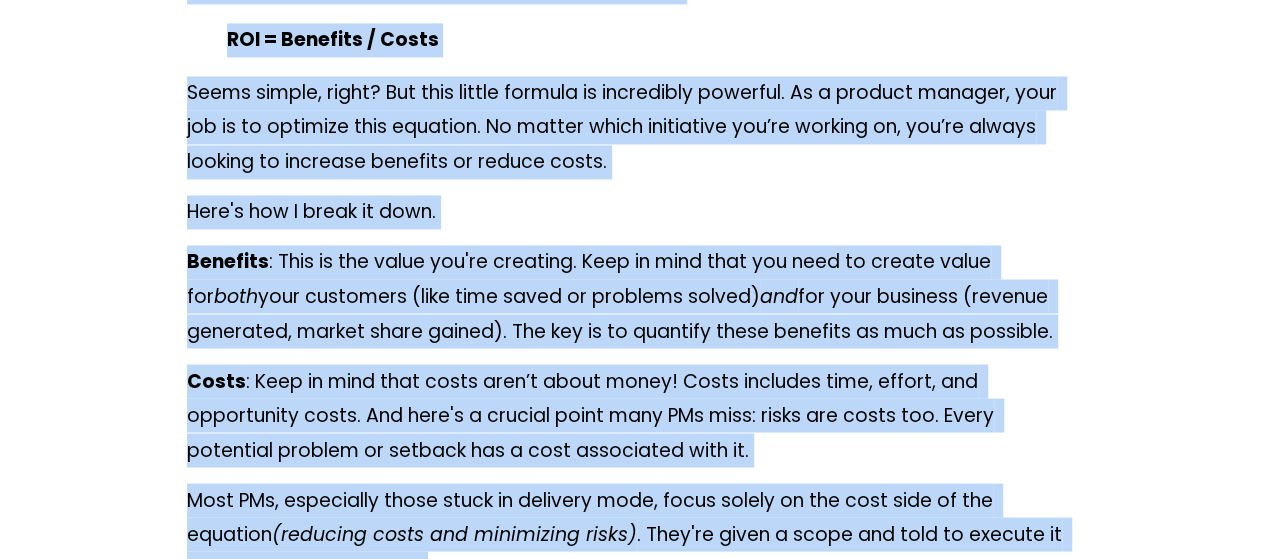 copy on "Skip to Content
Home
Free Resources
Newsletter
Blog
Exploratory Session
Products & Services
Coaching
Workshops
Courses
Our Story
Why Product Teacher?
Client Testimonials
Our Awards
Connect with Clement
Open Menu
Close Menu
Home
Free Resources
Newsletter
Blog
Exploratory Session
Products & Services
Coaching
Workshops
Courses
Our Story
Why Product Teacher?
Client Testimonials
Our Awards
Connect with Clement
Open Menu
Close Menu
Home
Folder:
Free Resources
Folder:
Products & Ser..." 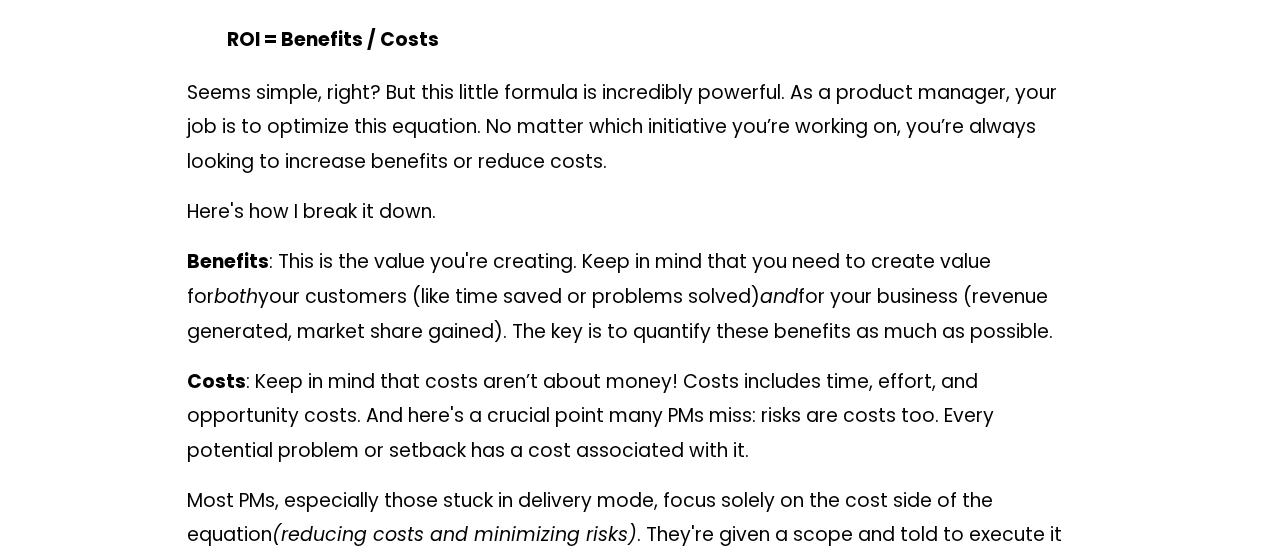 click on "Product Managers Are Investors
Aug 5
Written By  Clement Kao
As a product manager, you're not just responsible for shipping features or managing projects. You're an investor in your product's future. But, many PMs don't realize this. They're stuck in delivery mode, acting more like project managers than strategic leaders. The ROI equation ROI = Benefits / Costs both" at bounding box center [632, 12777] 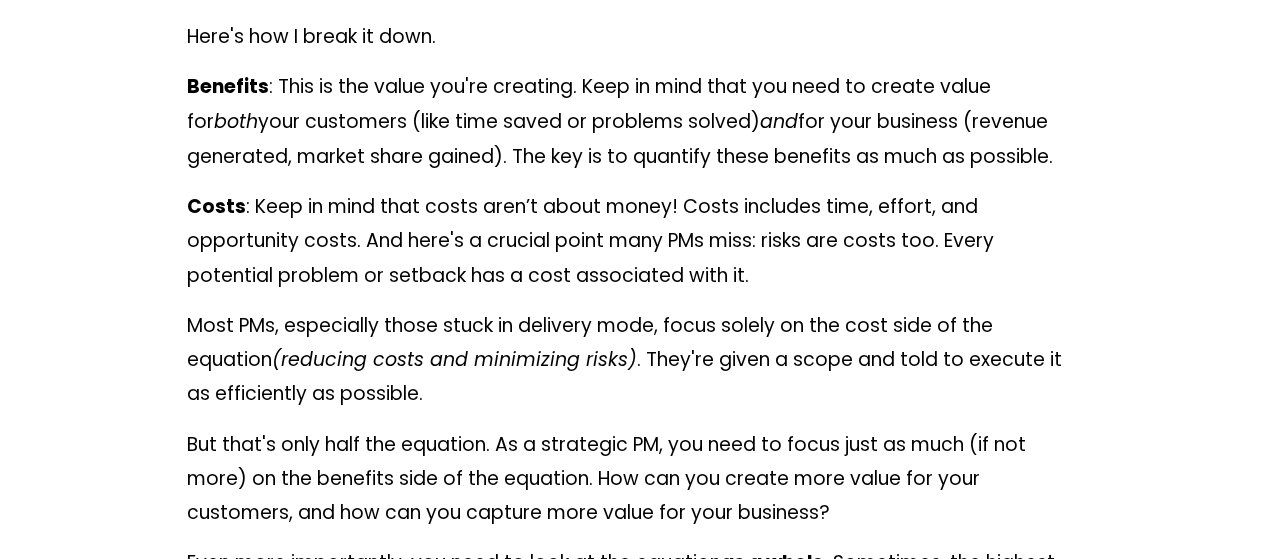 scroll, scrollTop: 1800, scrollLeft: 0, axis: vertical 